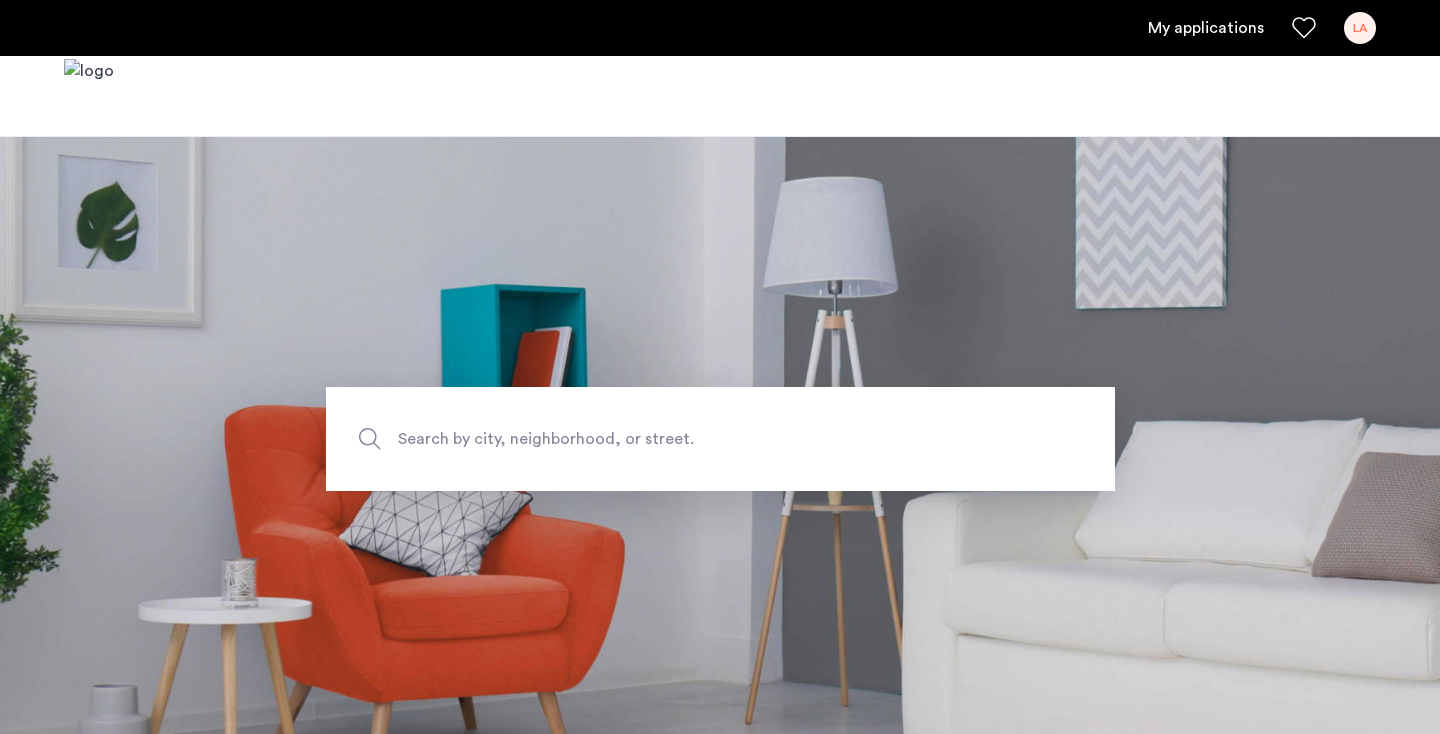 scroll, scrollTop: 0, scrollLeft: 0, axis: both 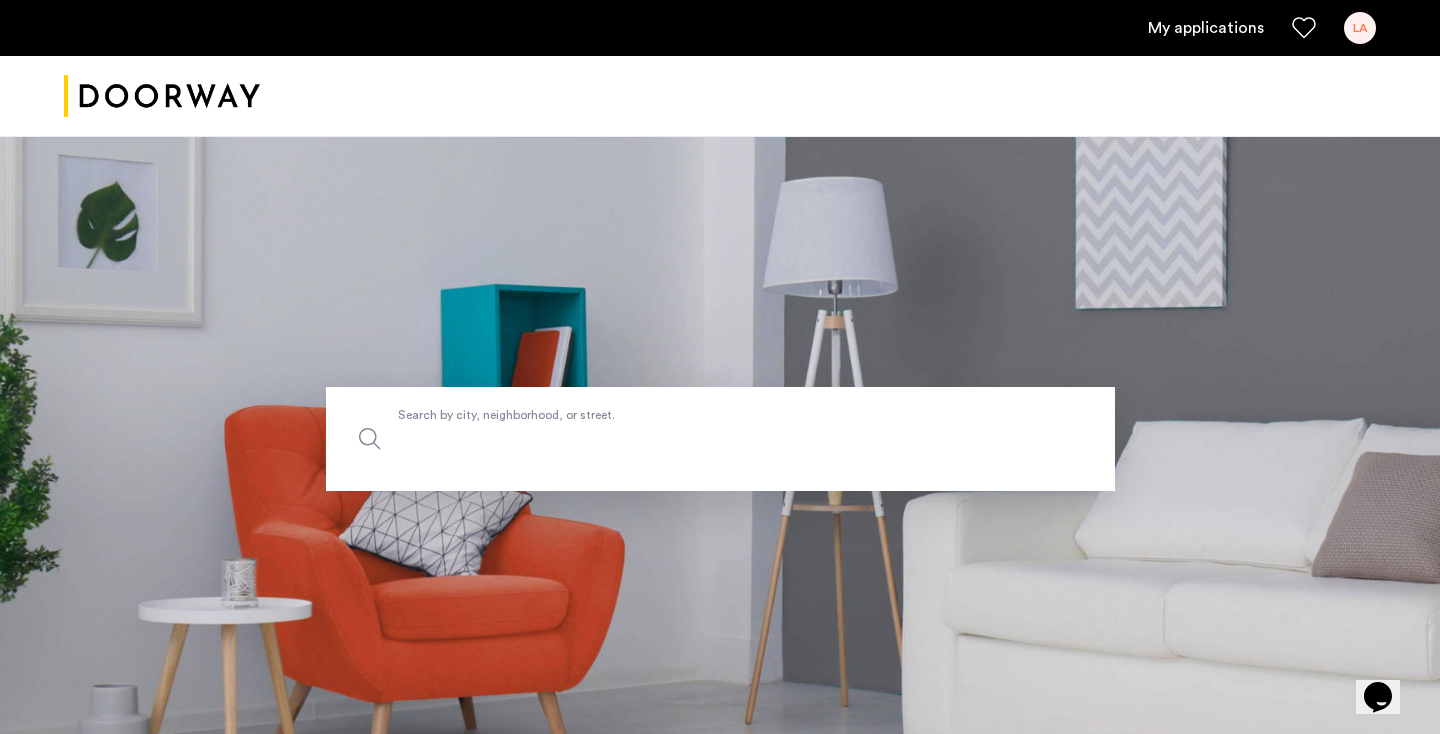 click on "Search by city, neighborhood, or street." at bounding box center (720, 439) 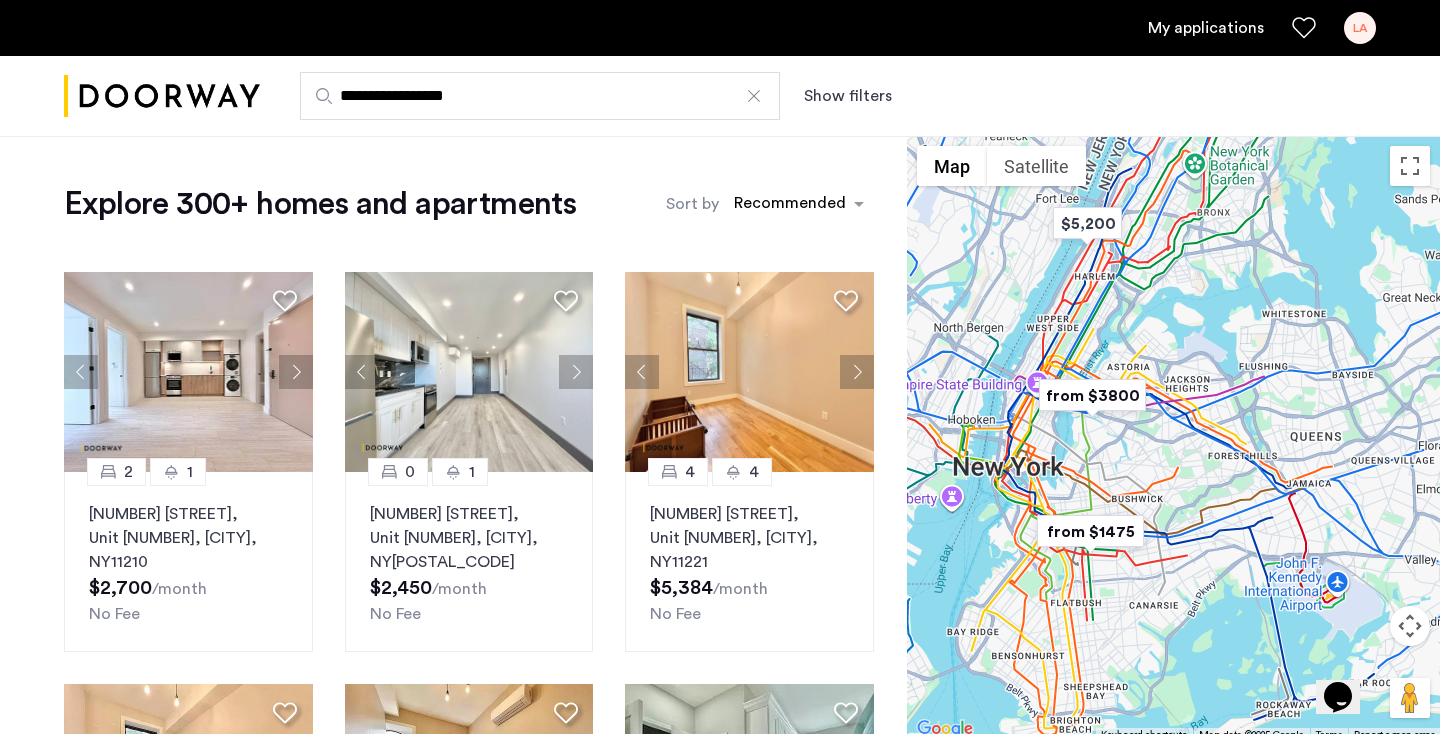 drag, startPoint x: 1342, startPoint y: 496, endPoint x: 1246, endPoint y: 511, distance: 97.16481 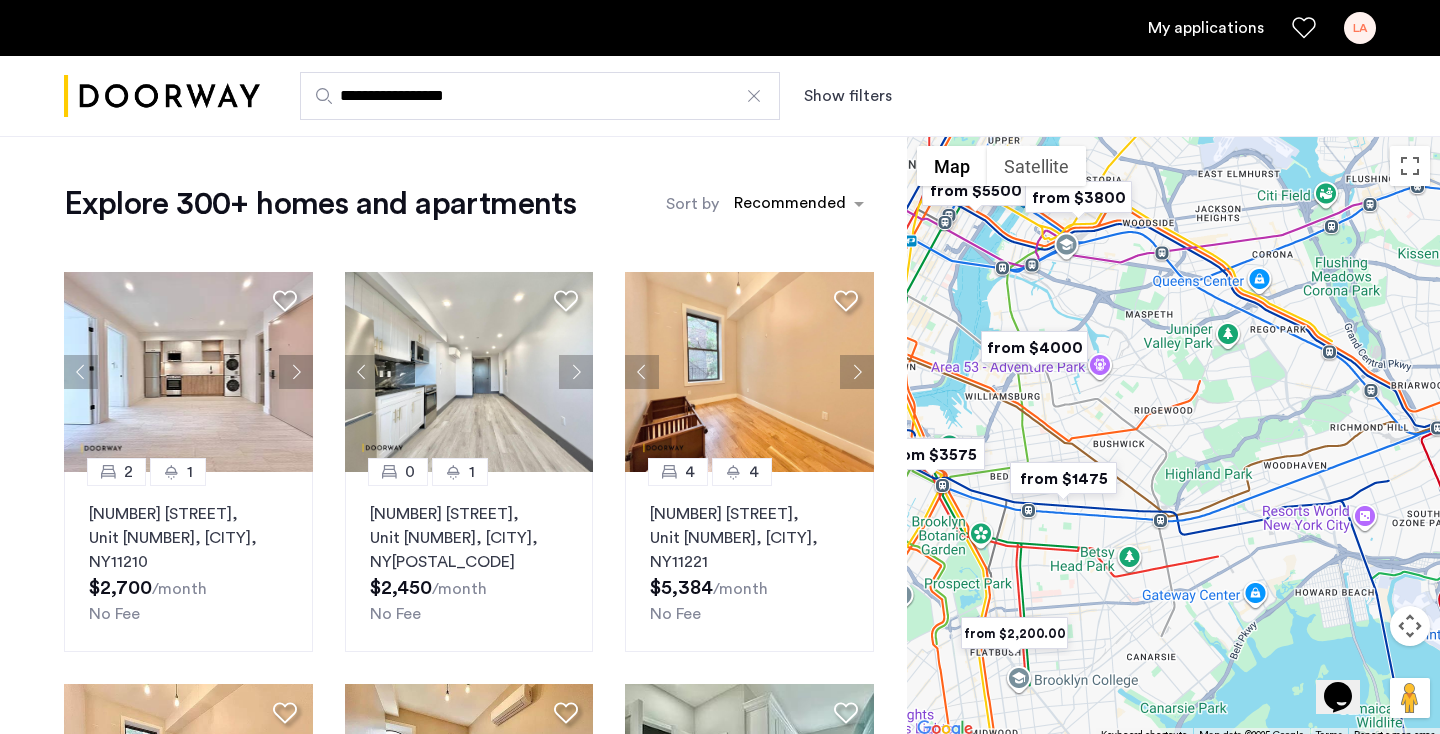 drag, startPoint x: 1091, startPoint y: 577, endPoint x: 1095, endPoint y: 423, distance: 154.05194 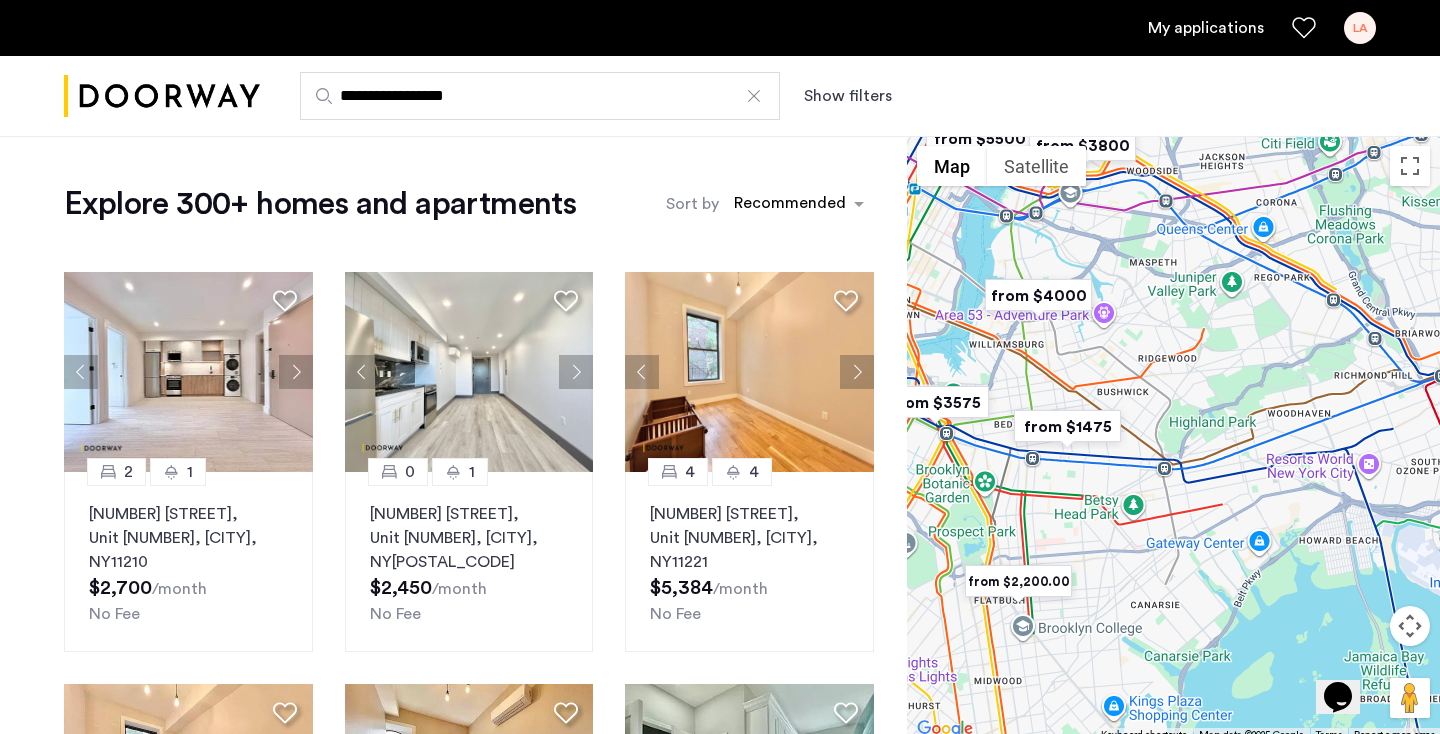 click at bounding box center (1067, 426) 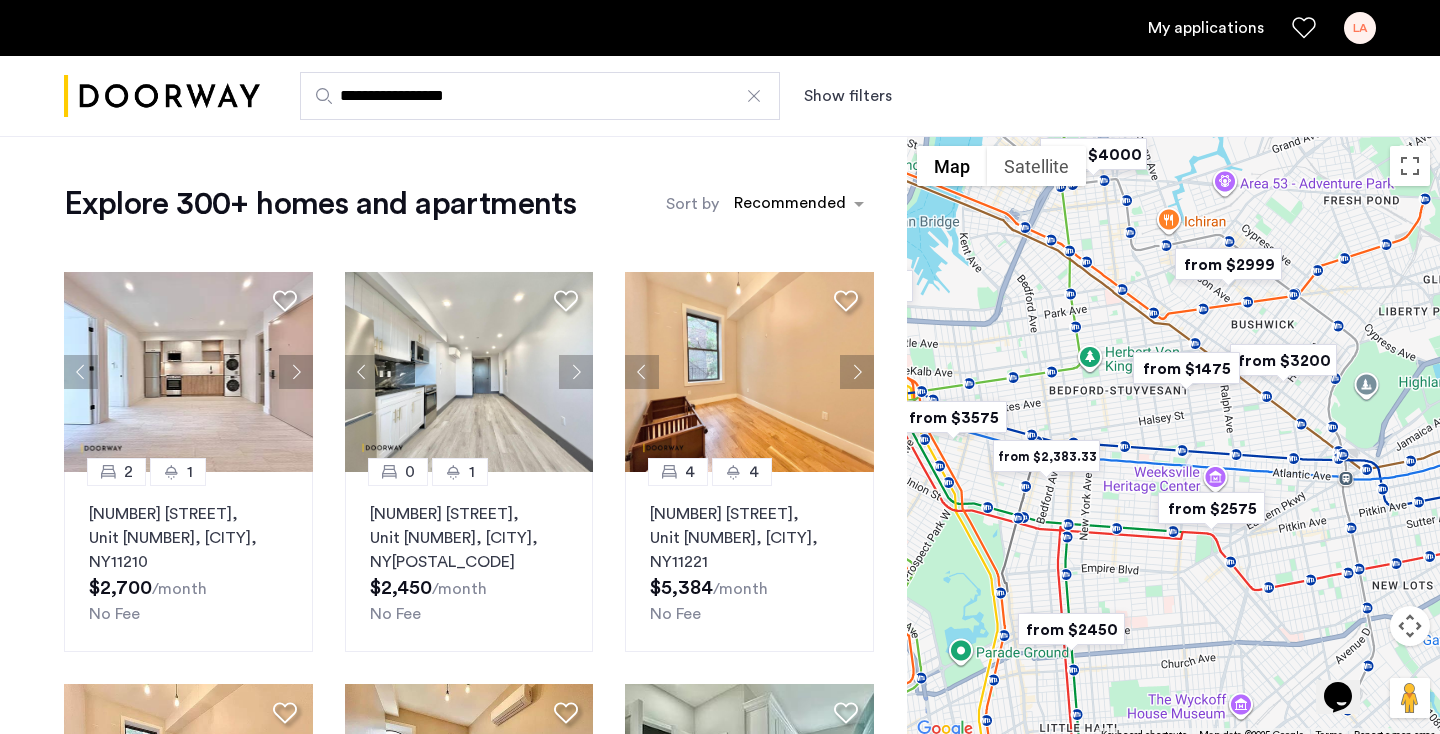 click at bounding box center [1186, 368] 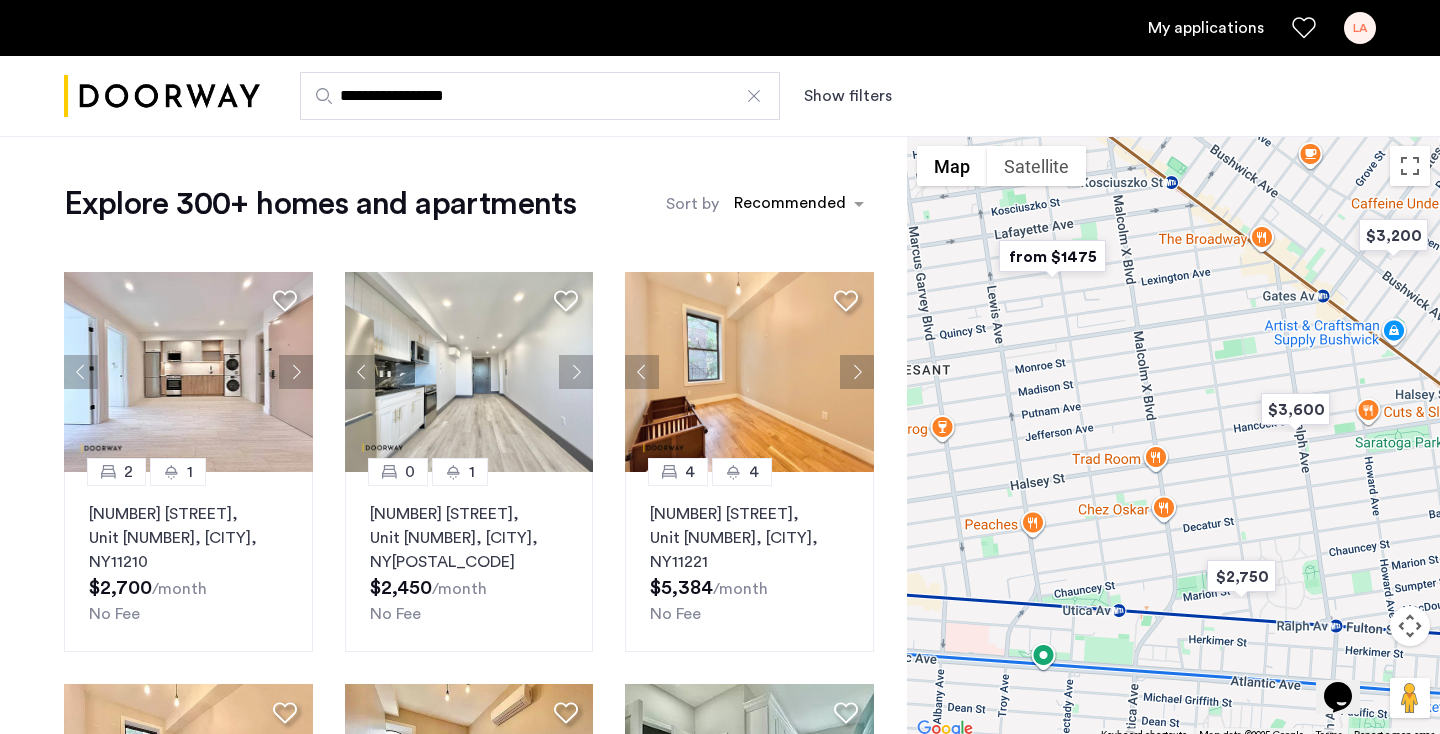 click at bounding box center [1052, 256] 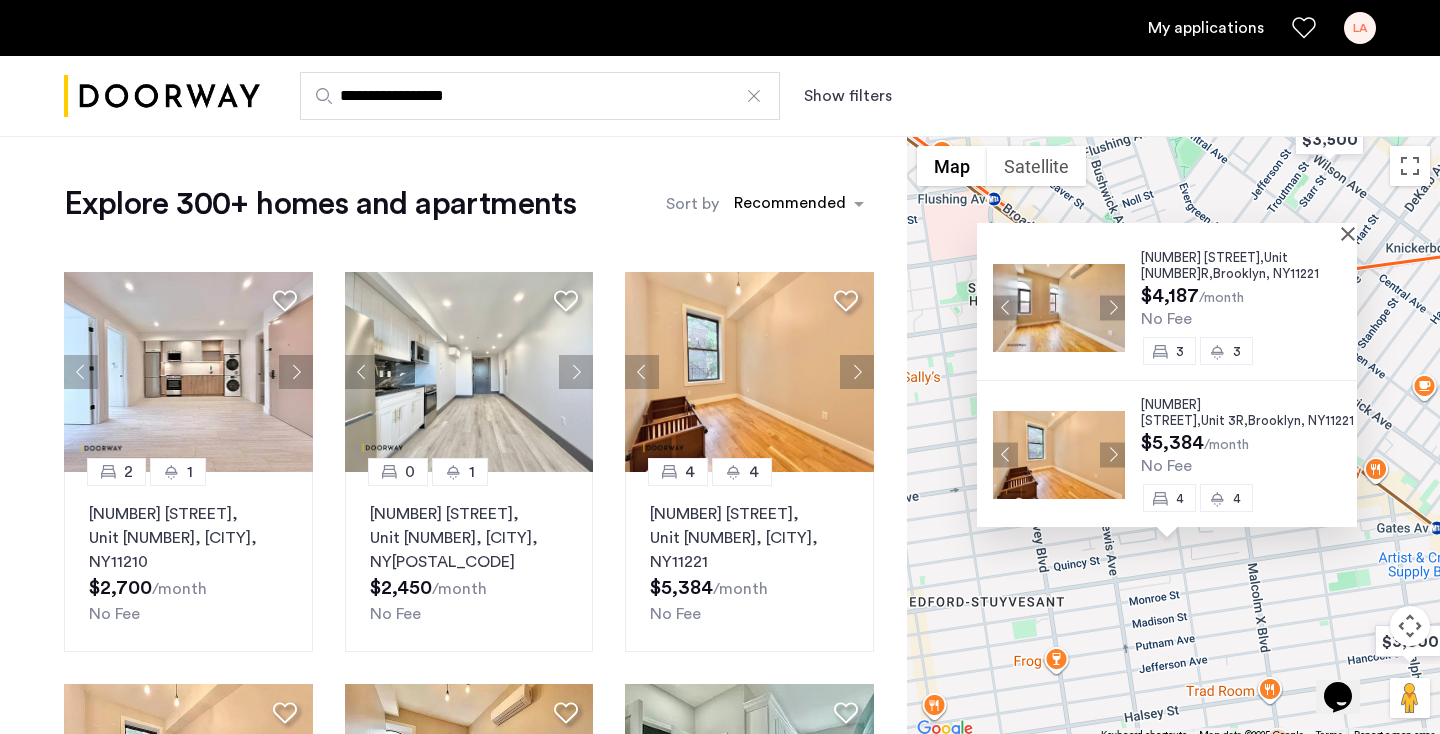 scroll, scrollTop: 160, scrollLeft: 0, axis: vertical 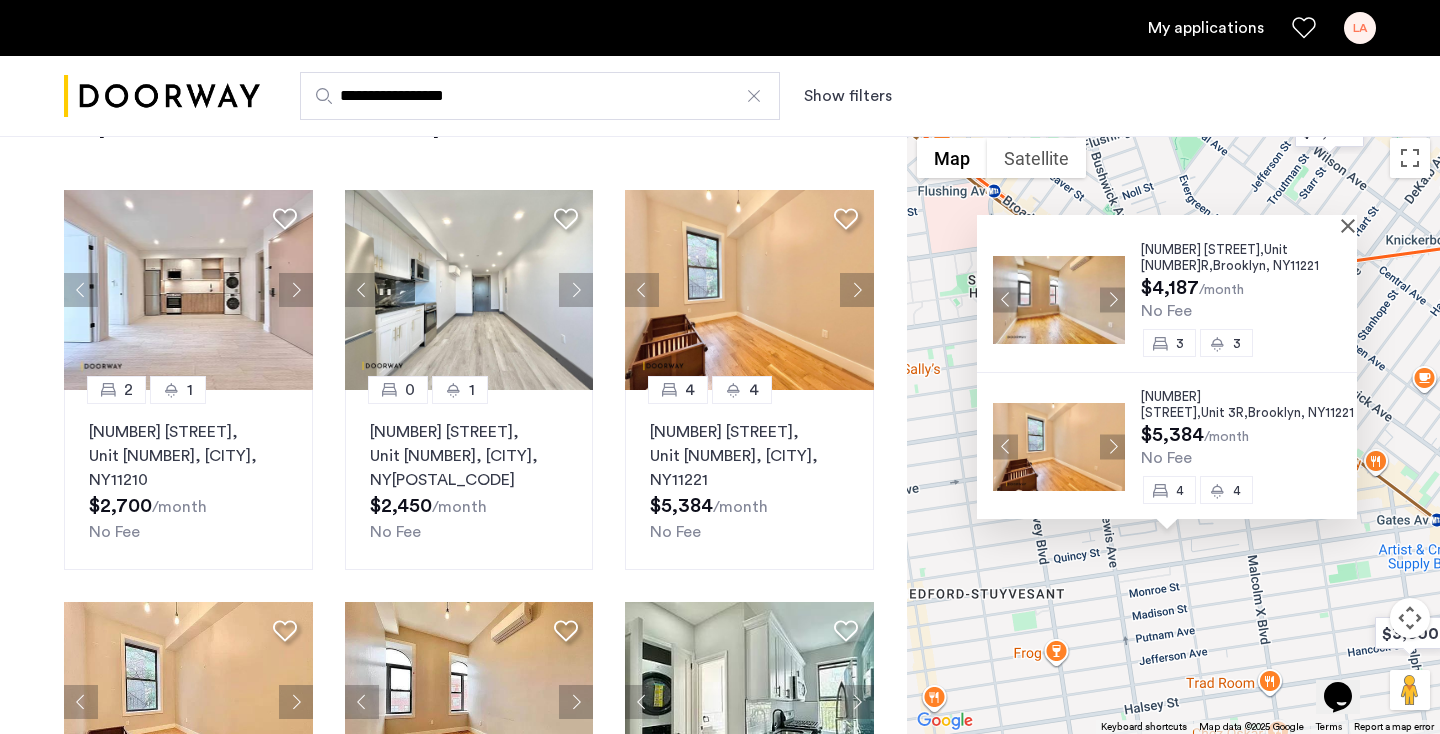 click on "$5,384" at bounding box center (1172, 435) 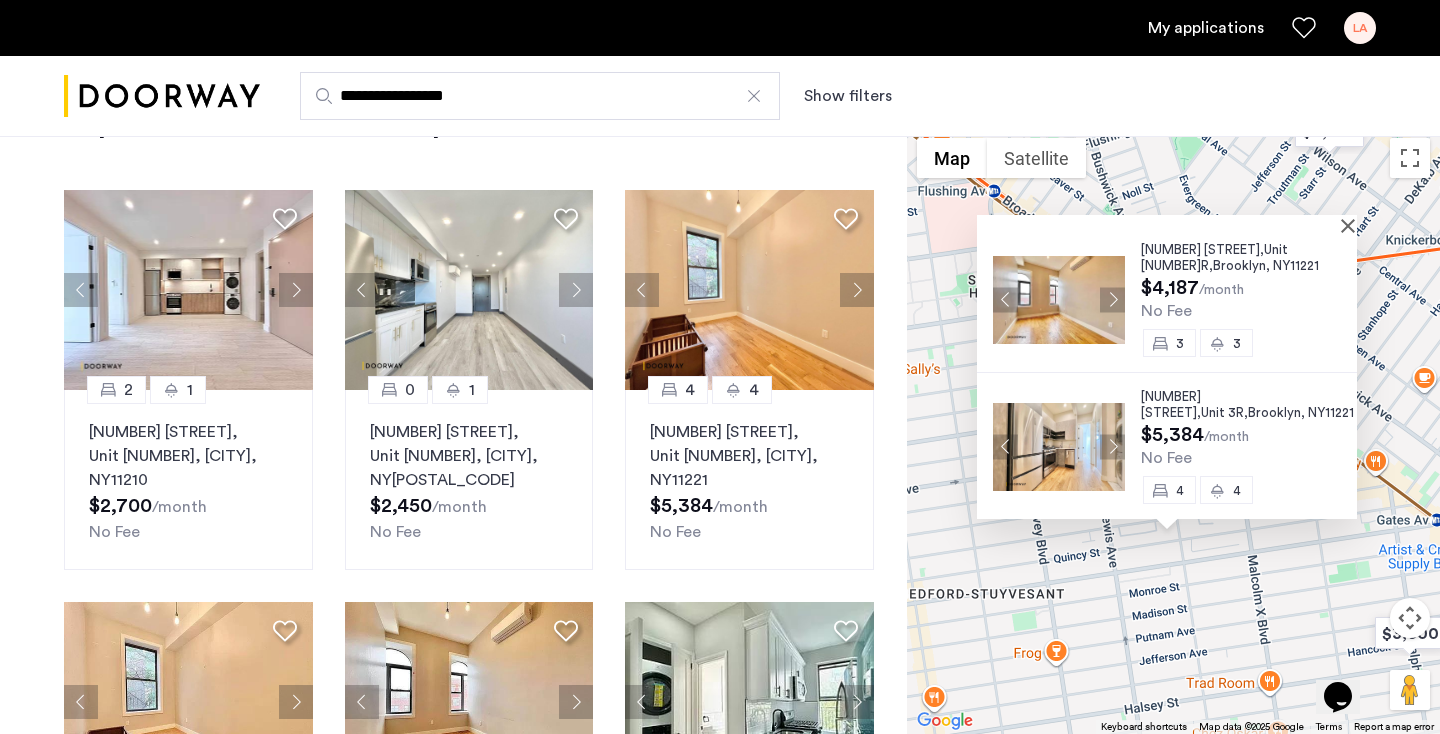 click at bounding box center (1112, 446) 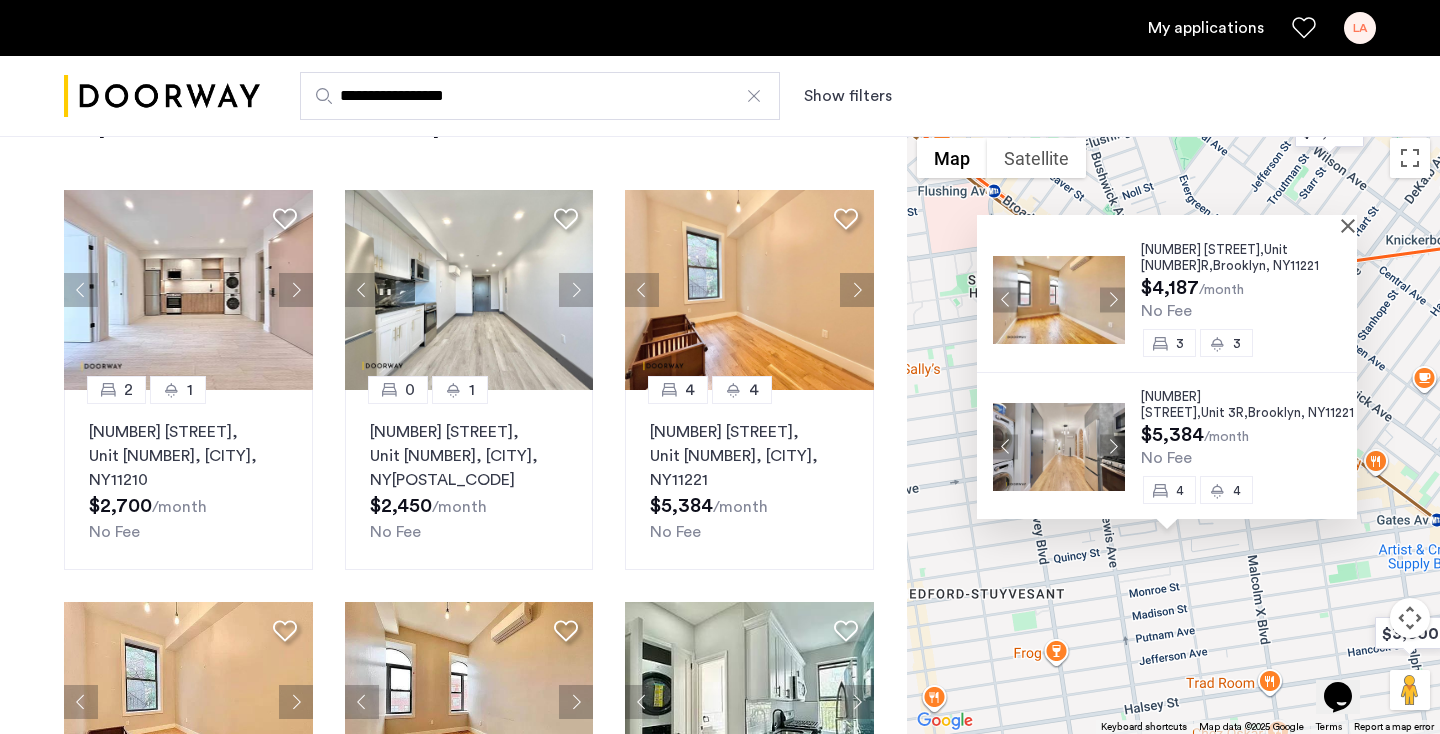 click at bounding box center (1112, 446) 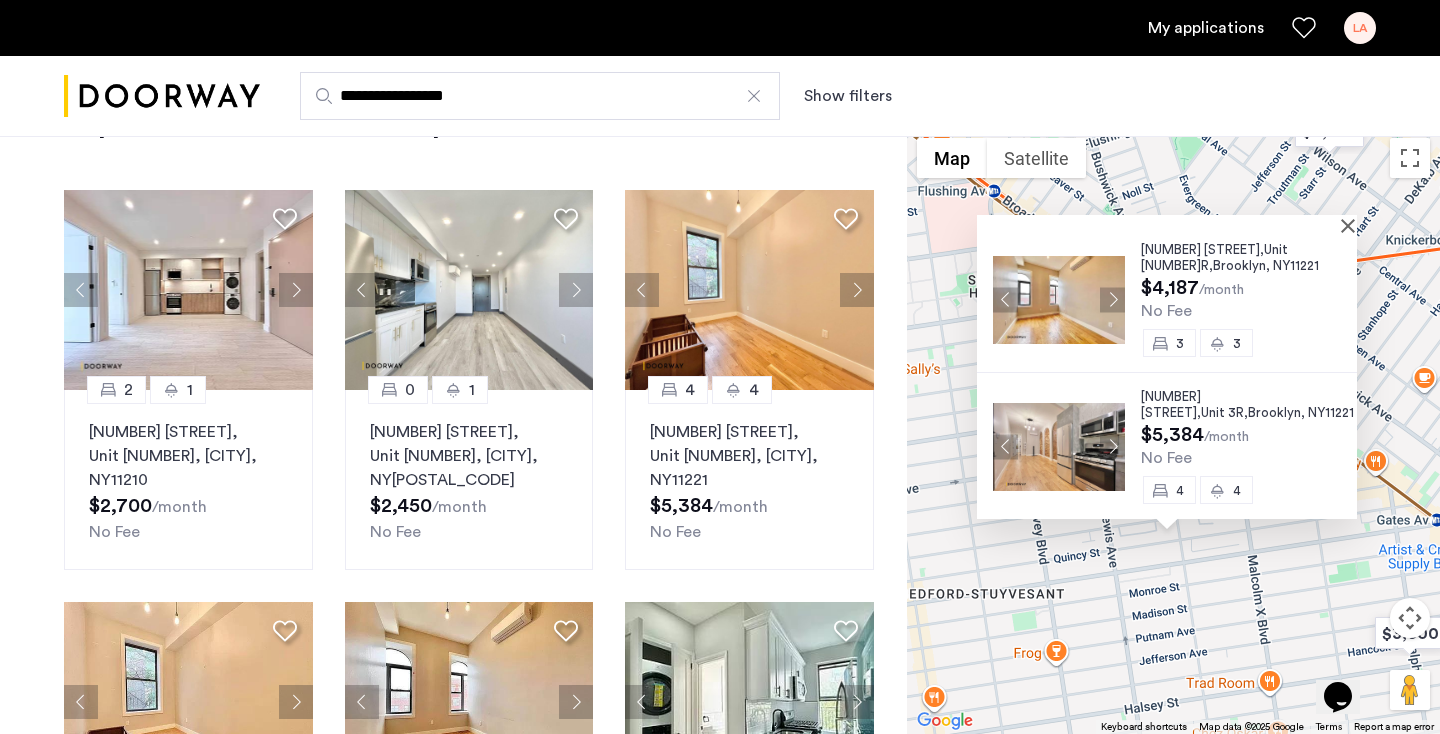 click at bounding box center [1112, 446] 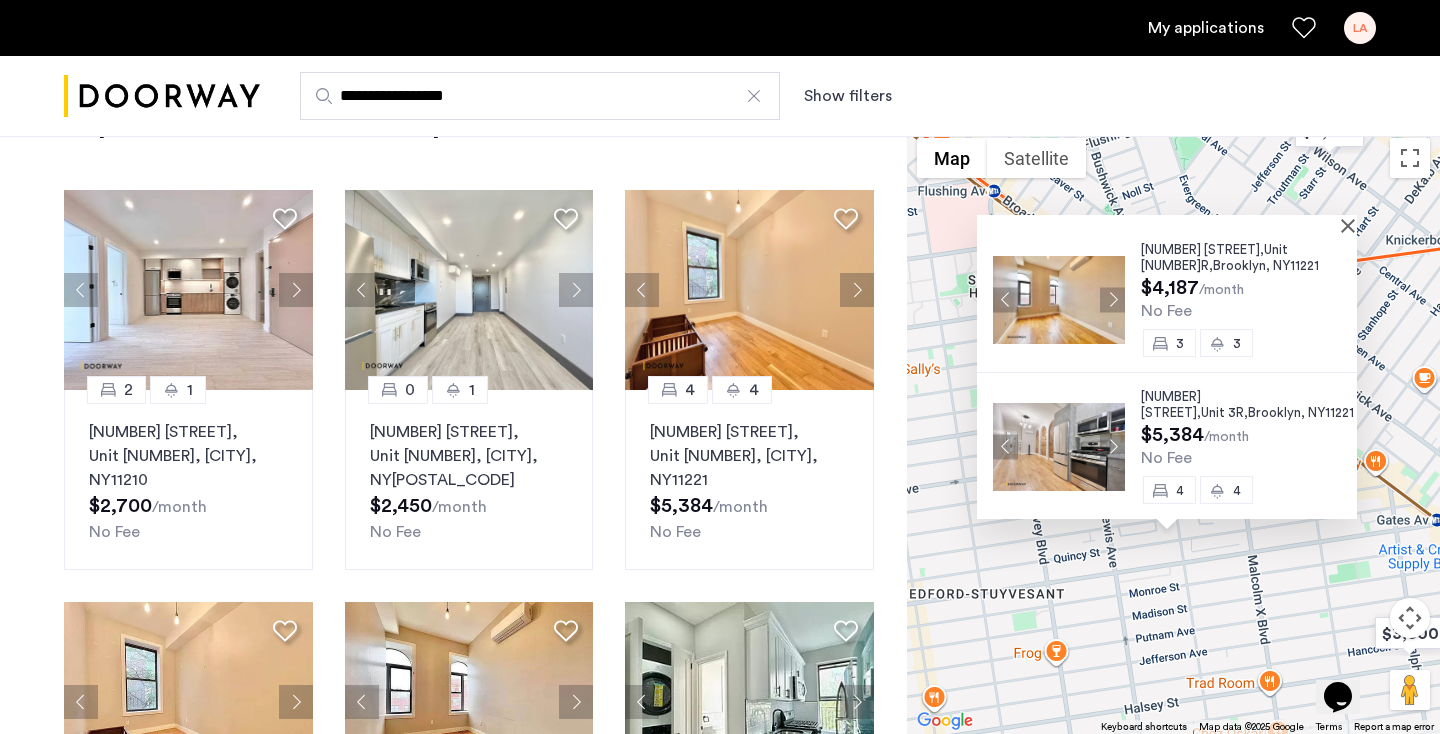 click at bounding box center [1112, 446] 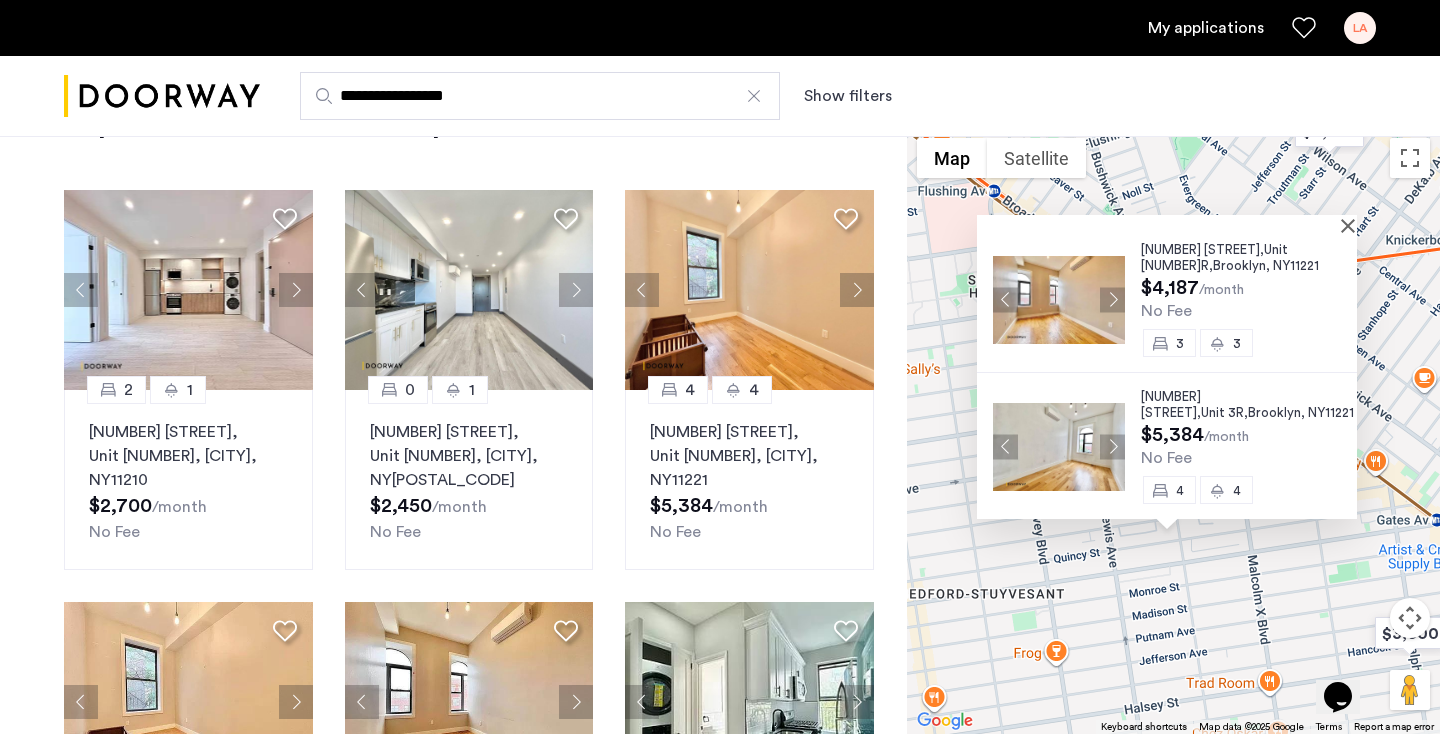 scroll, scrollTop: 83, scrollLeft: 0, axis: vertical 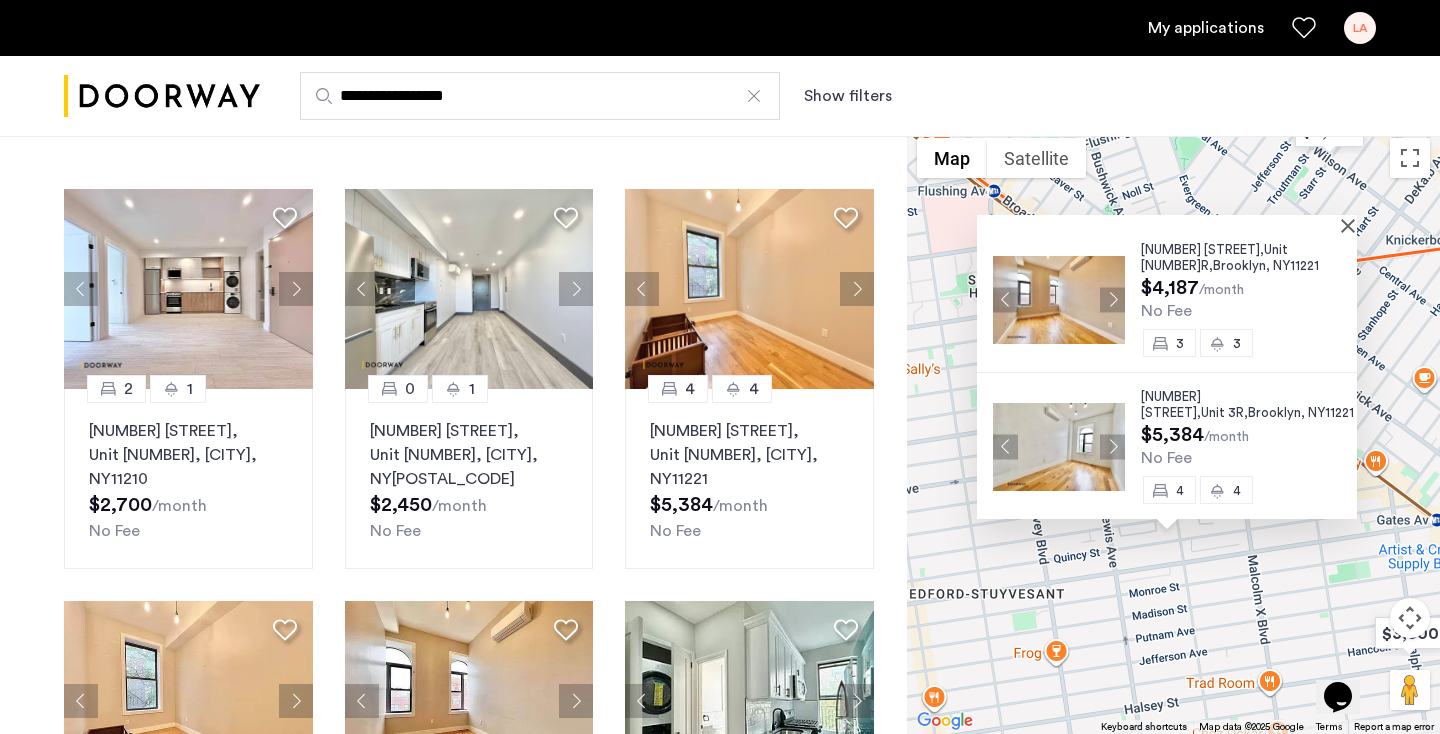 click at bounding box center [1112, 446] 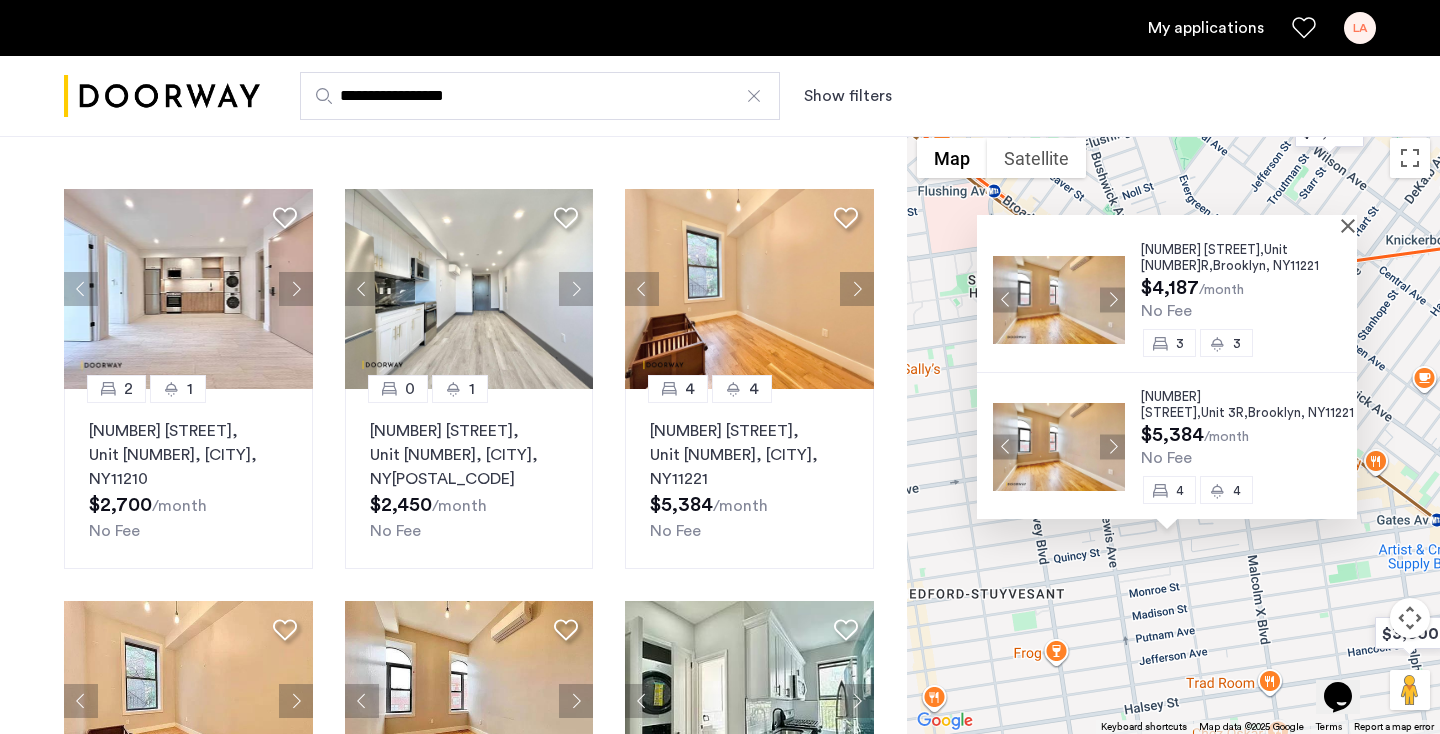 click at bounding box center (1112, 446) 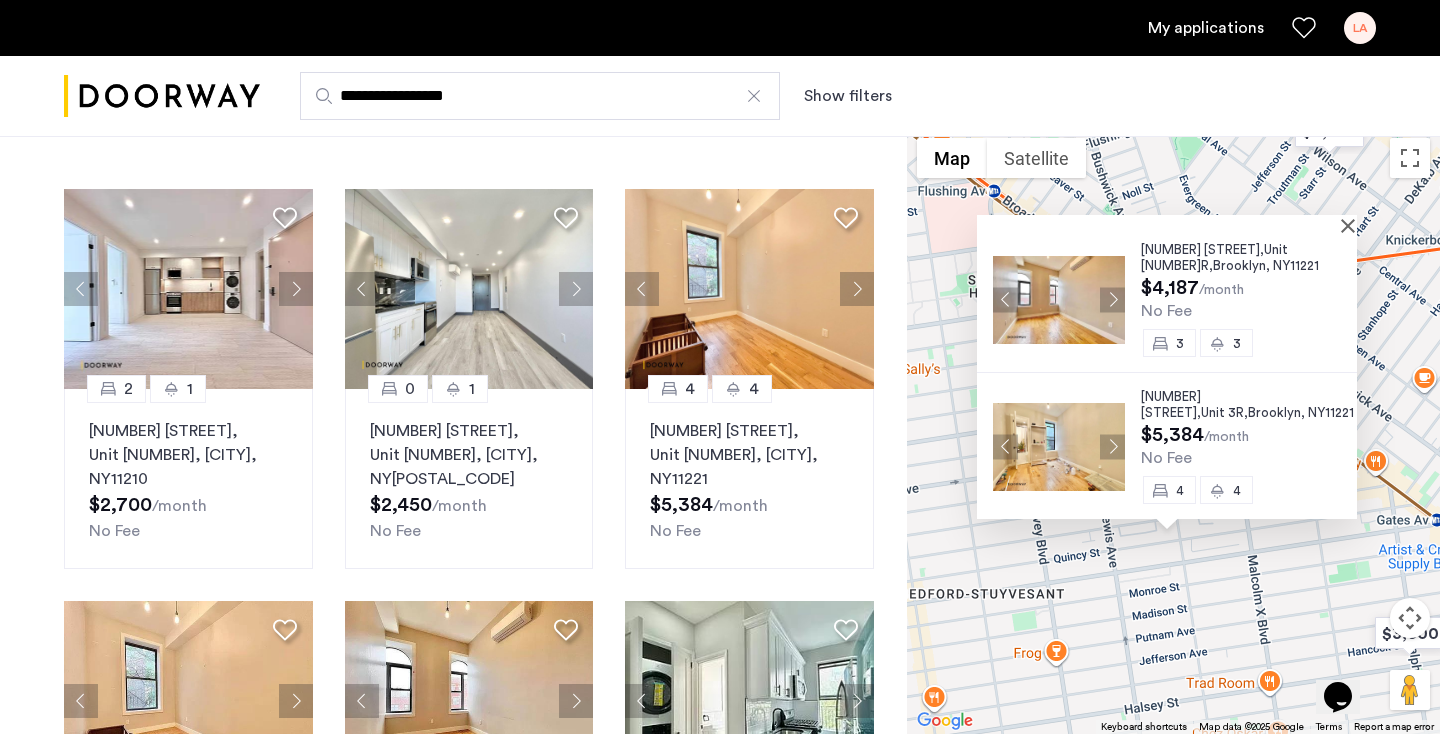 click at bounding box center (1112, 446) 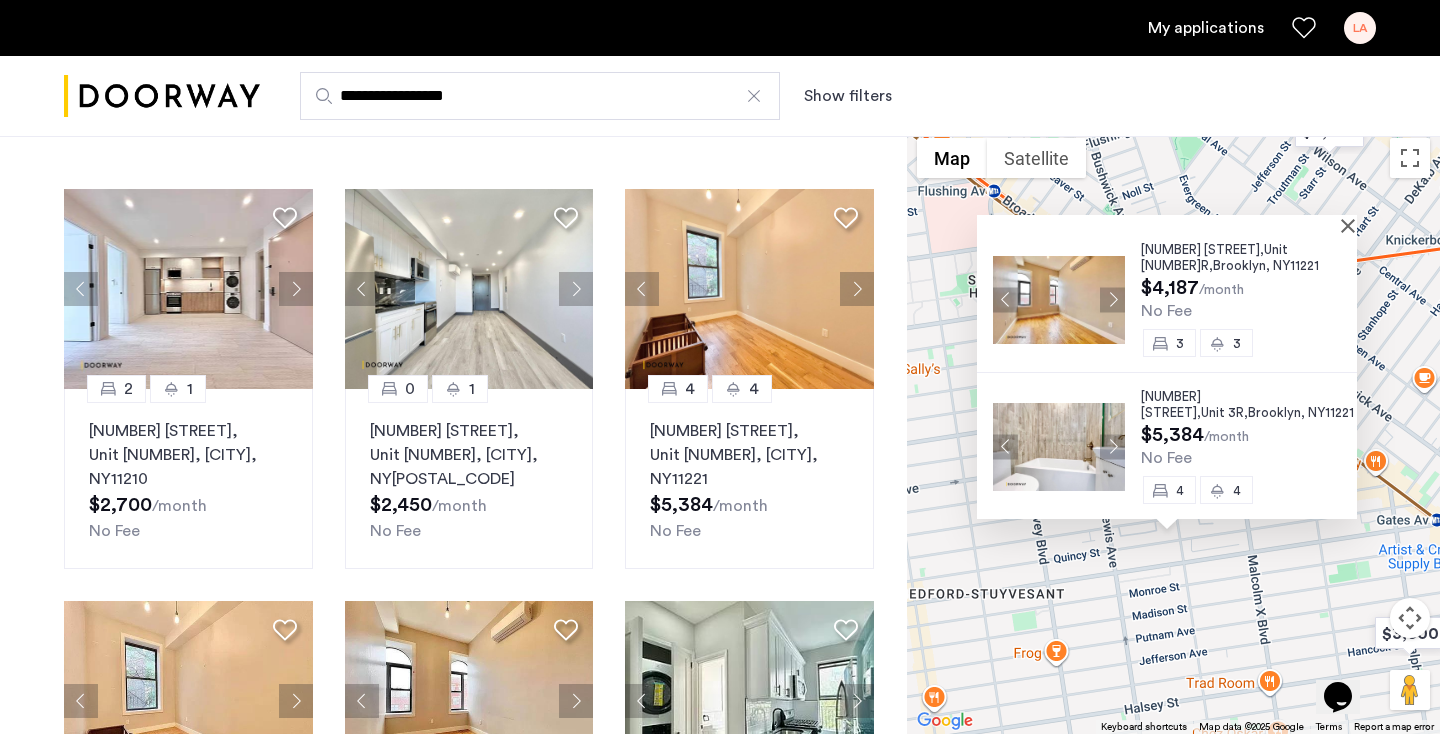 click at bounding box center [1005, 446] 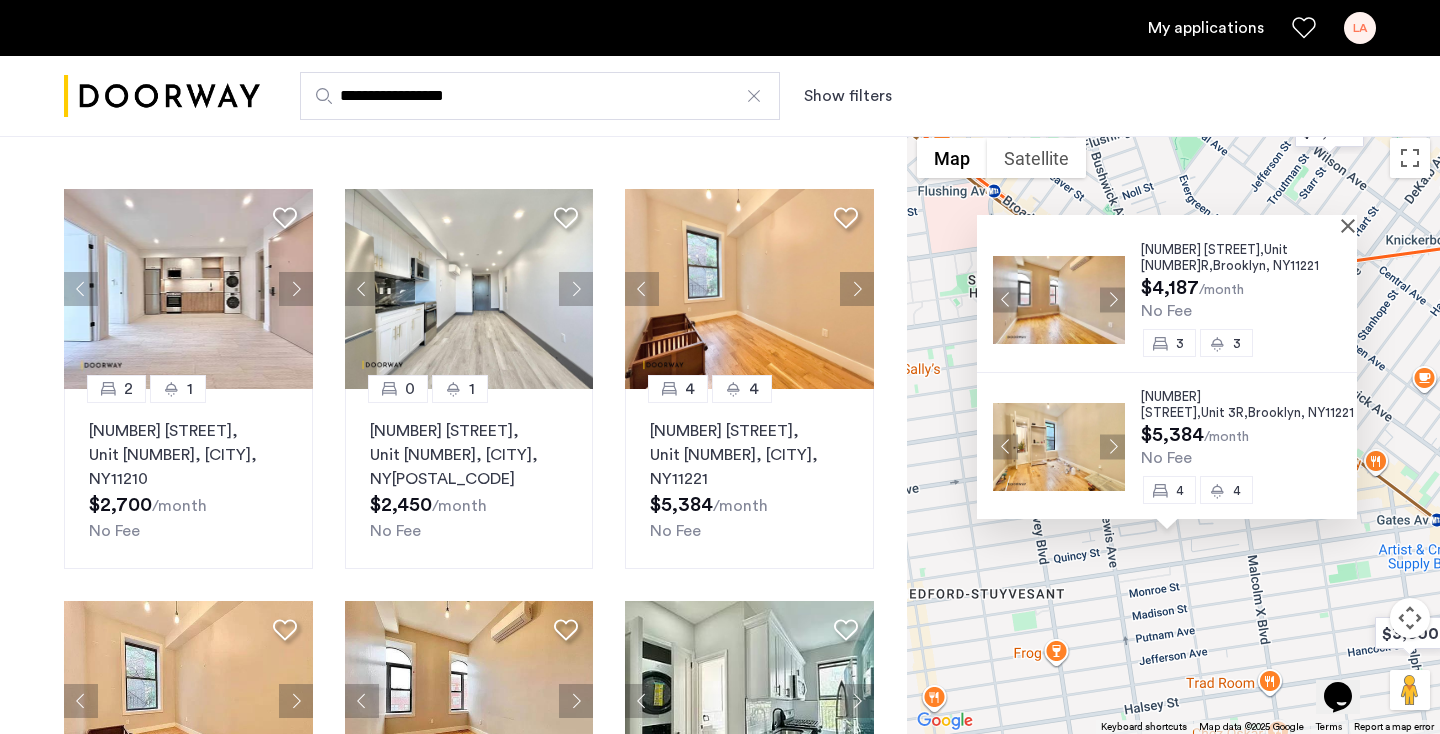 click on ", NY" at bounding box center (1313, 412) 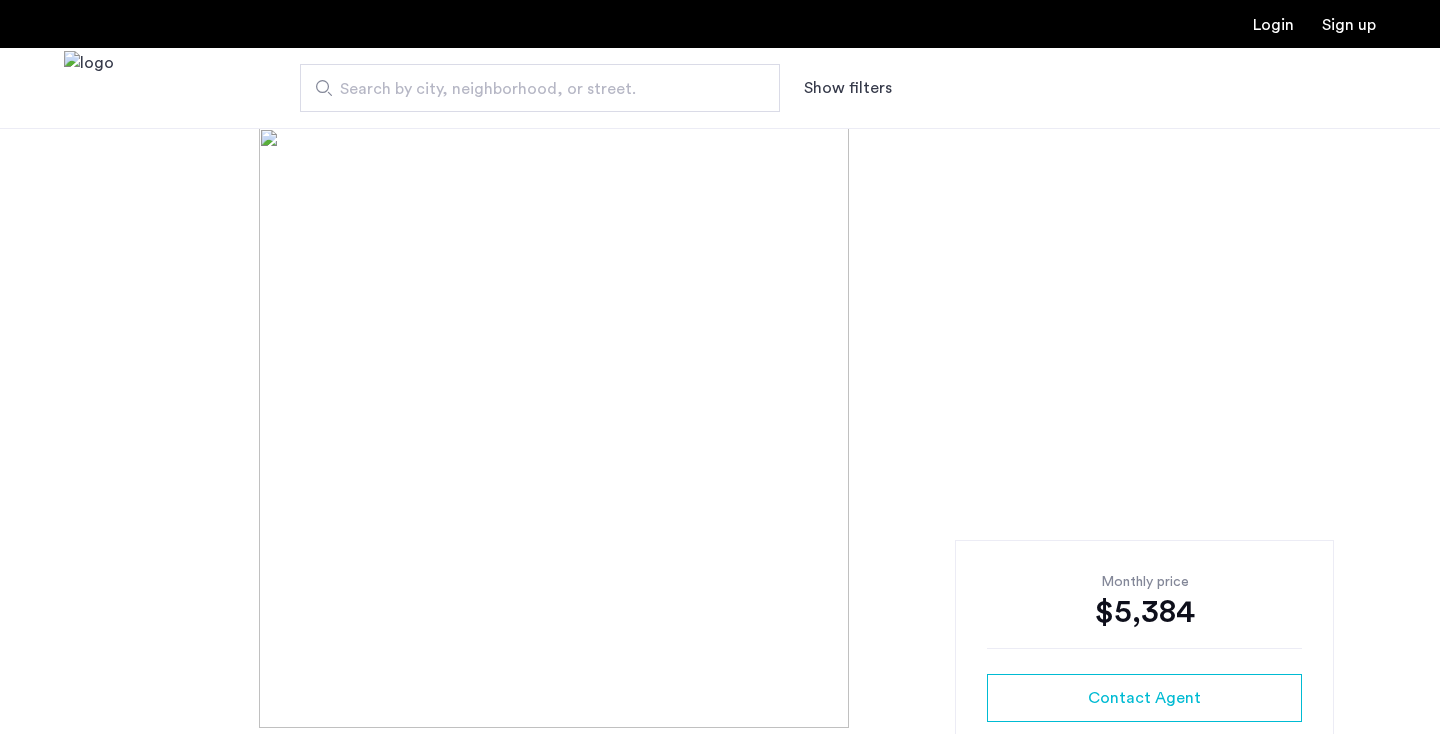 scroll, scrollTop: 0, scrollLeft: 0, axis: both 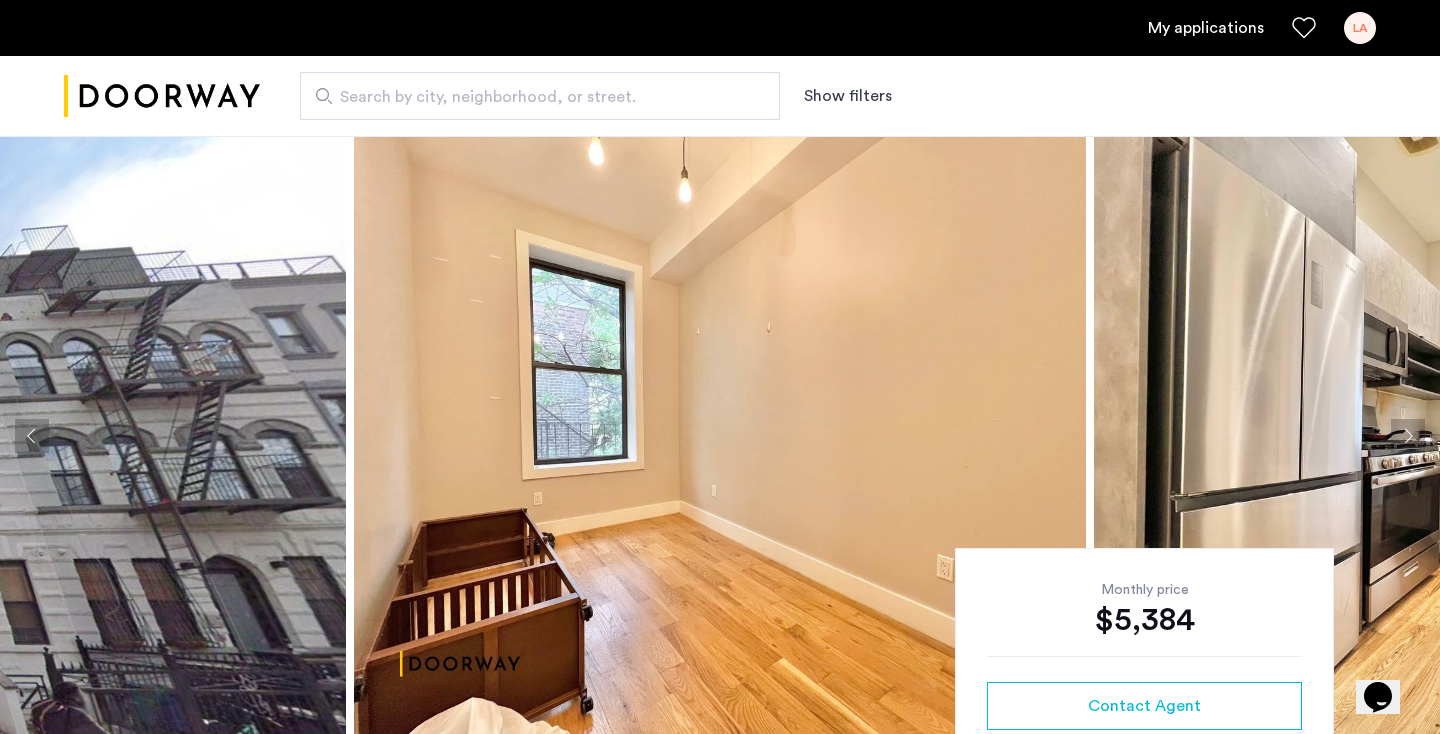 click 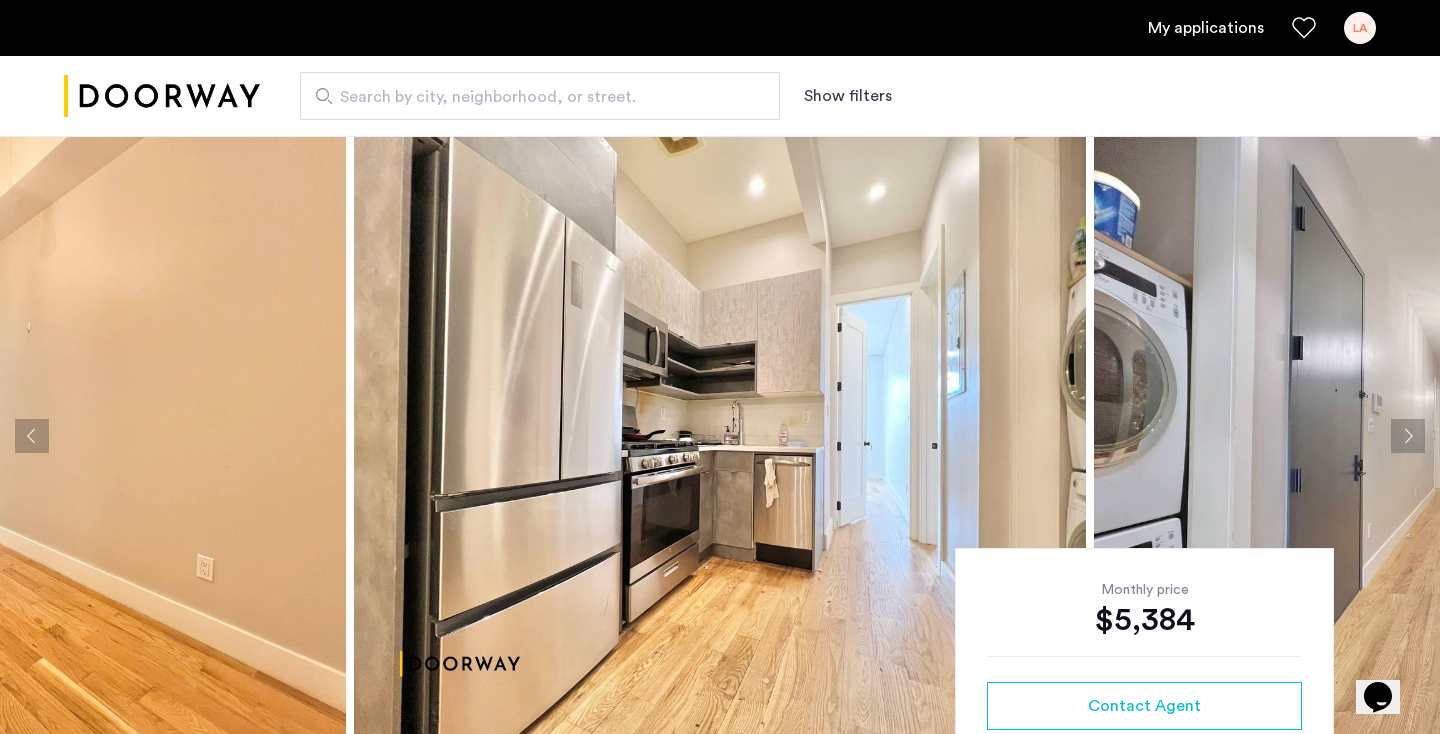 click 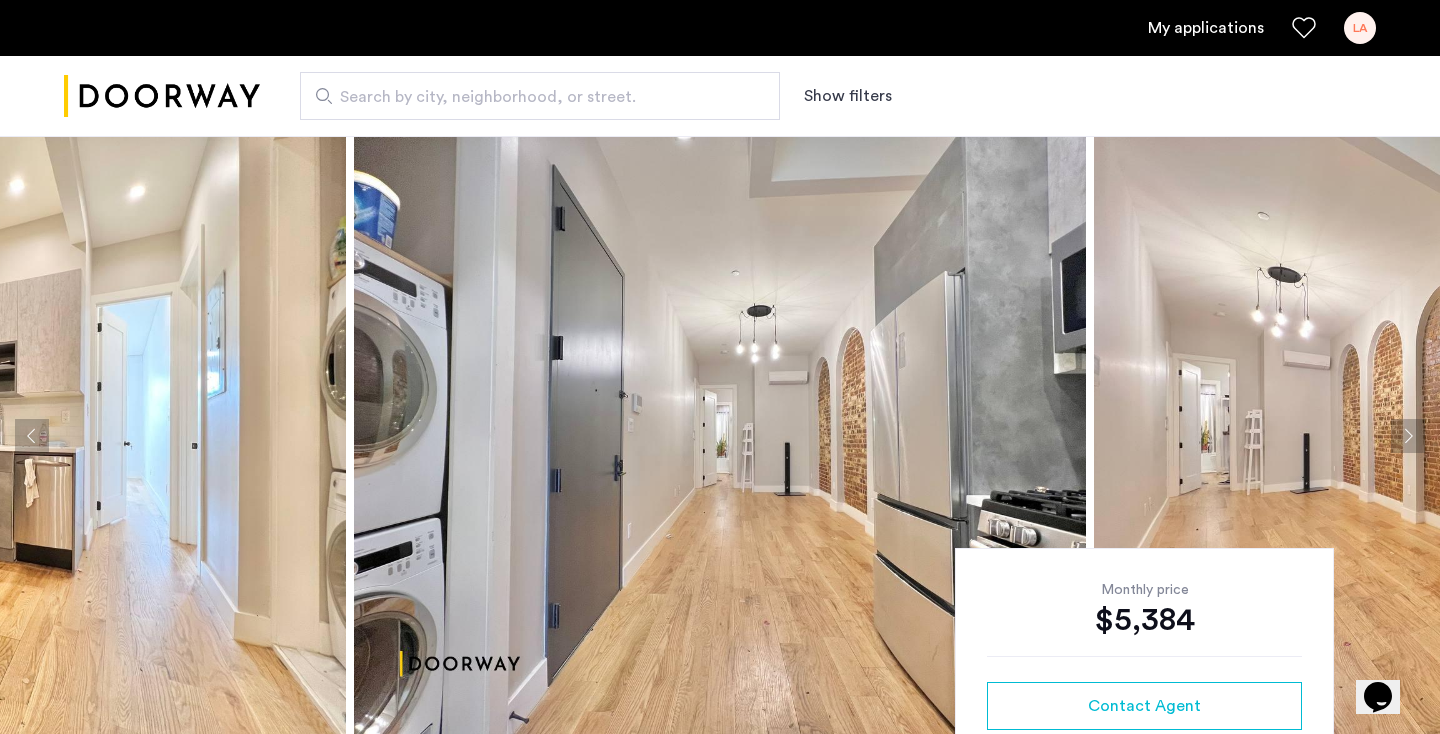 click 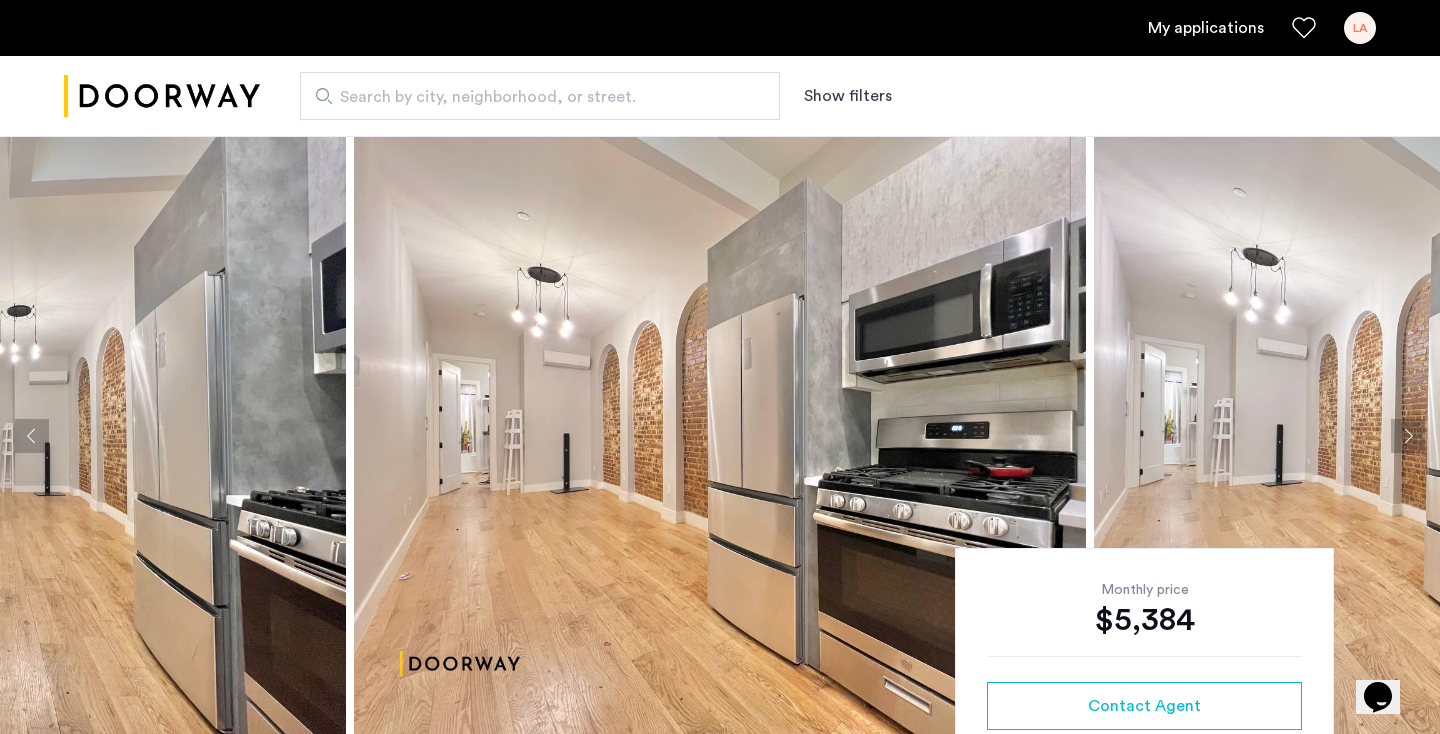click 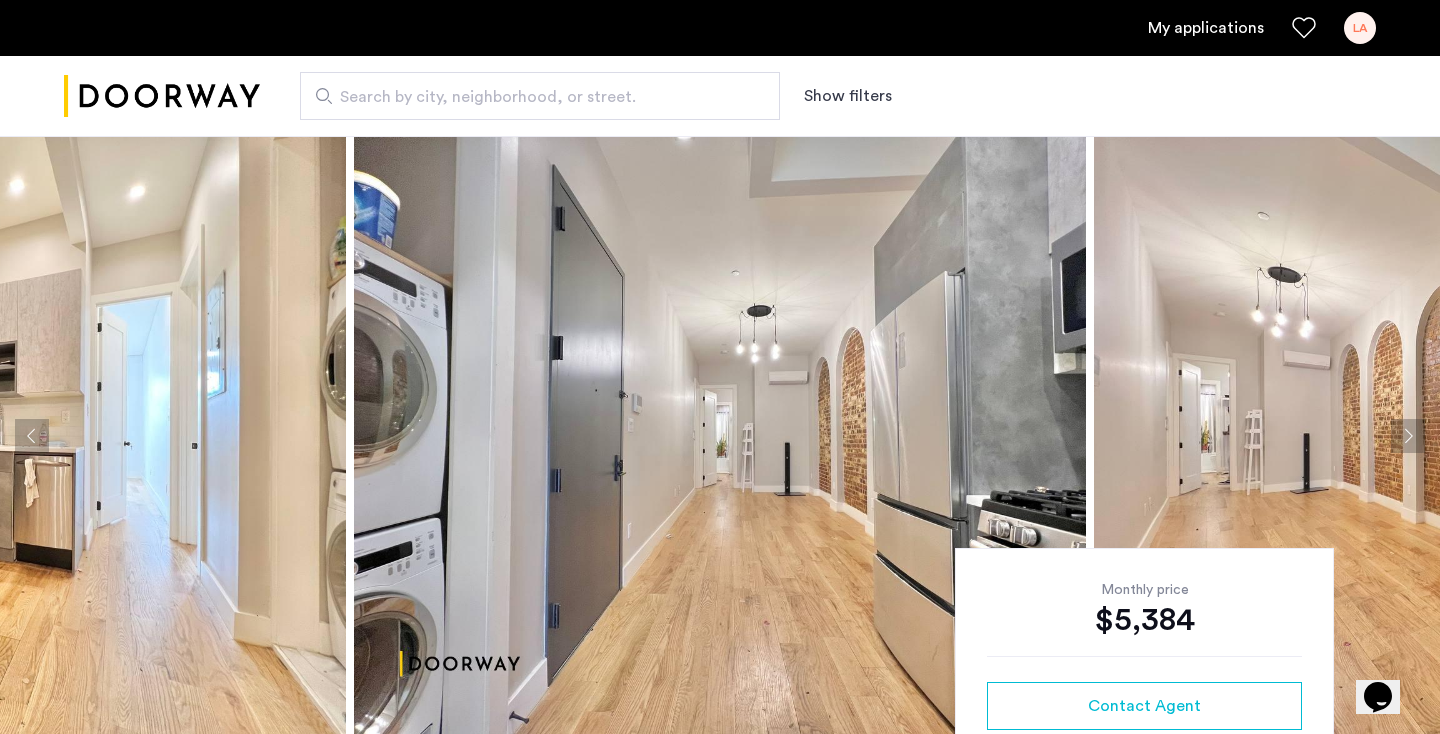 click 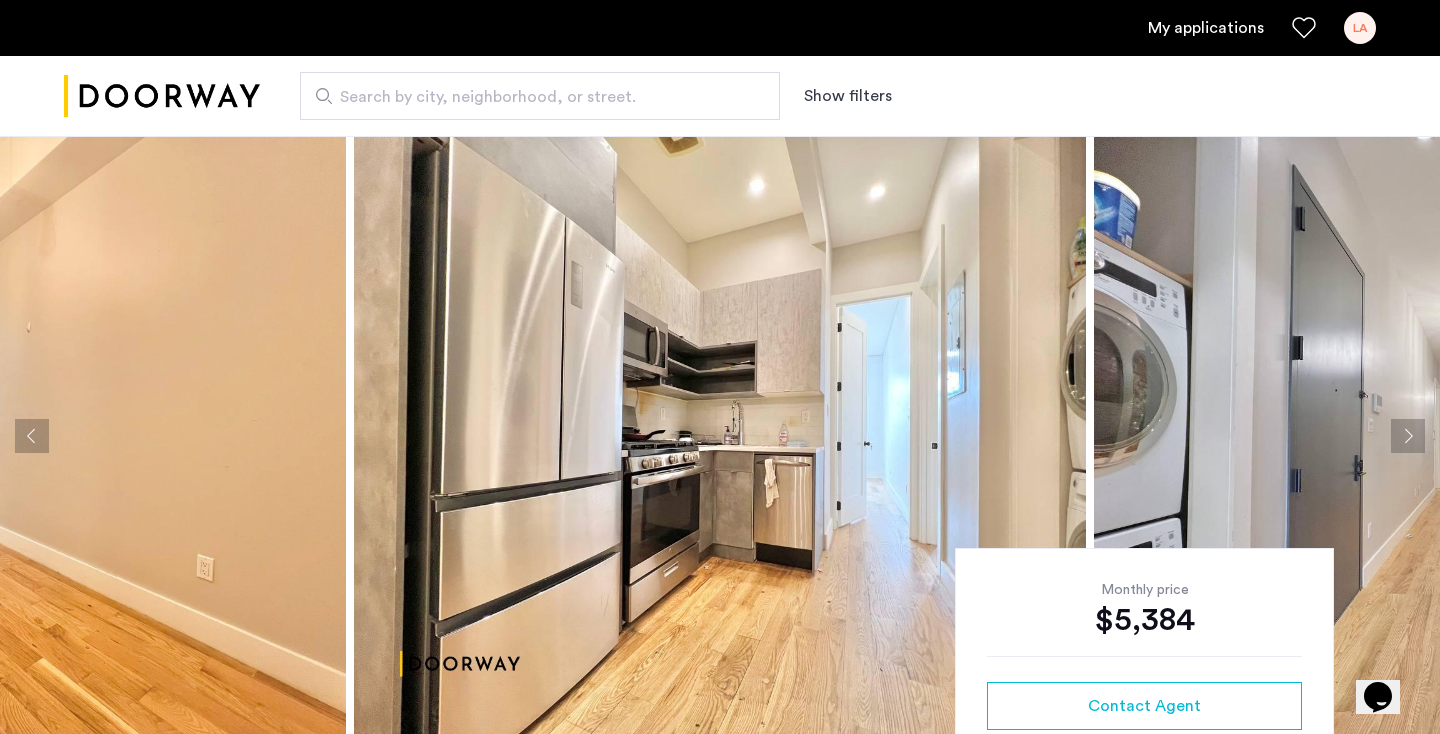 click 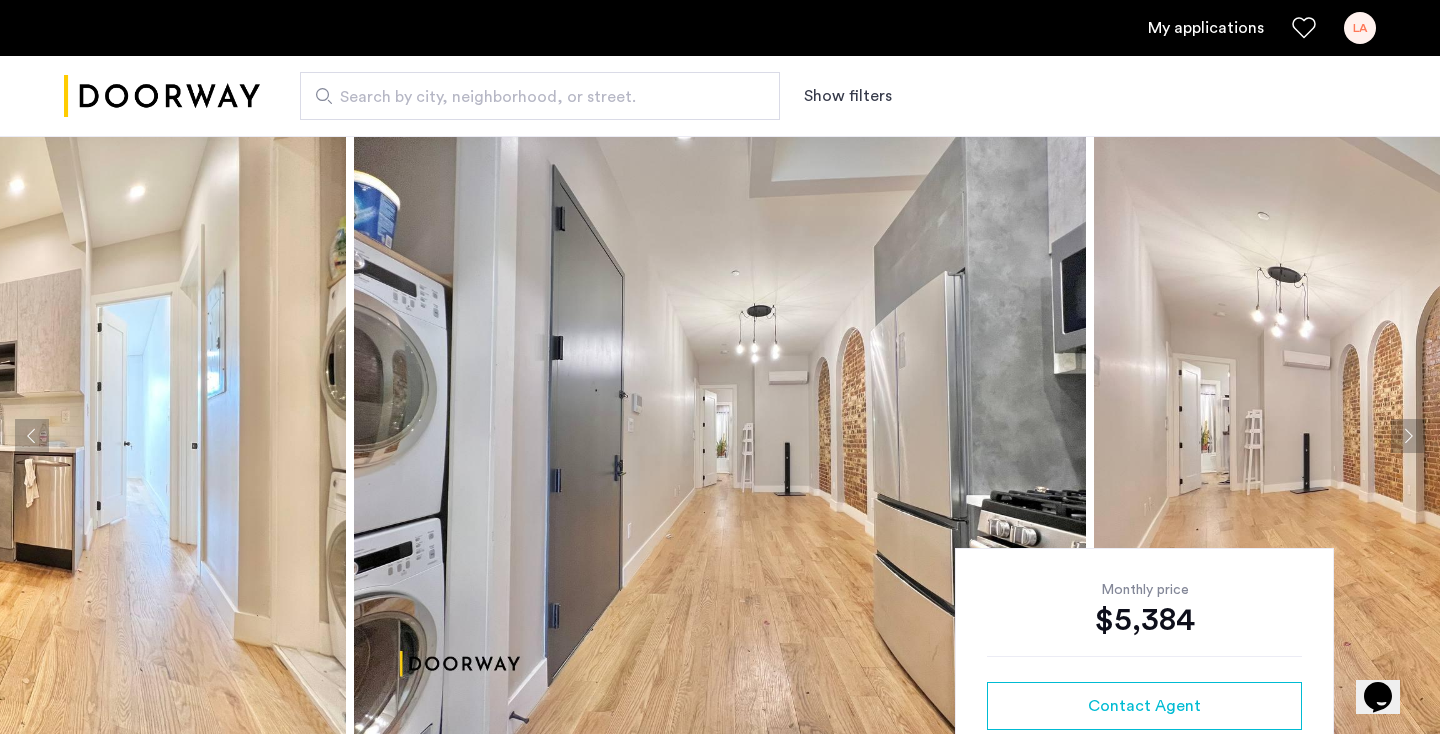 click 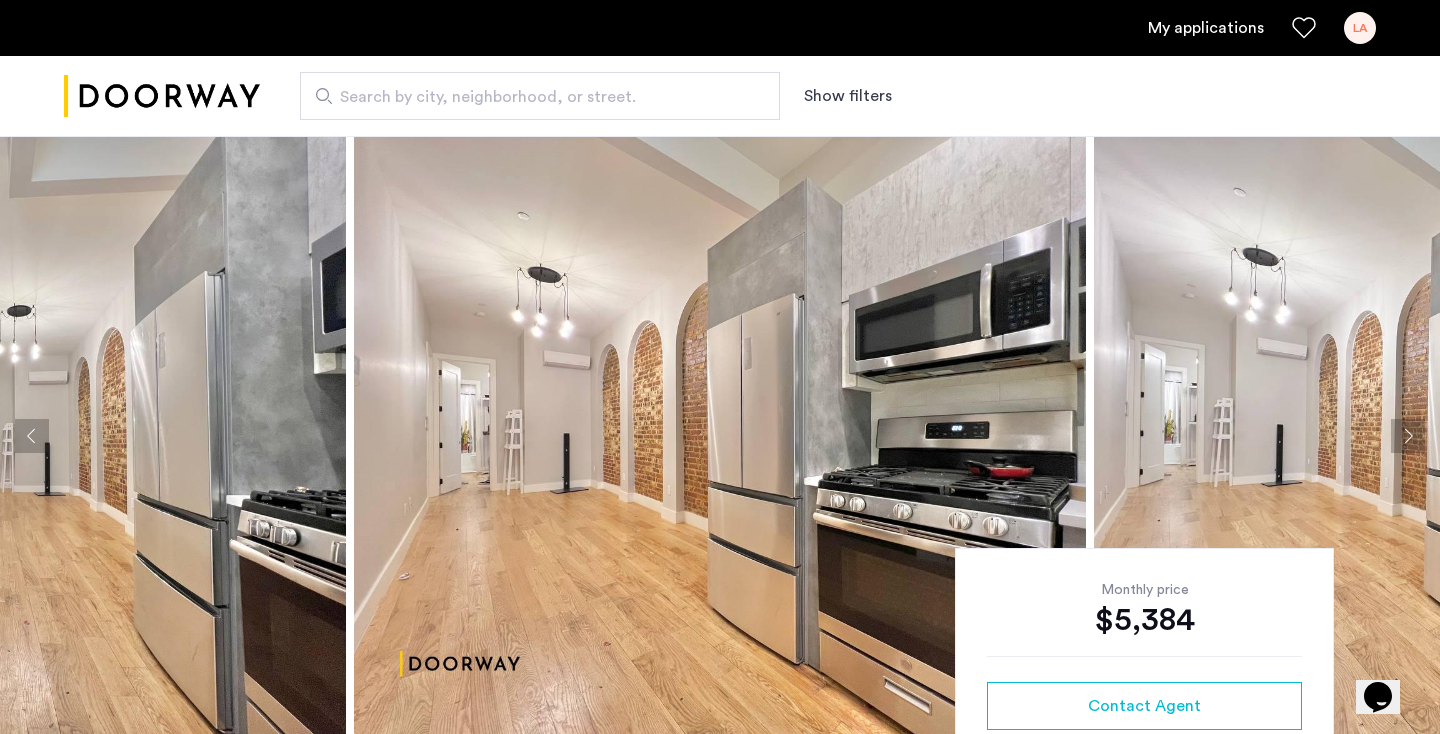 click 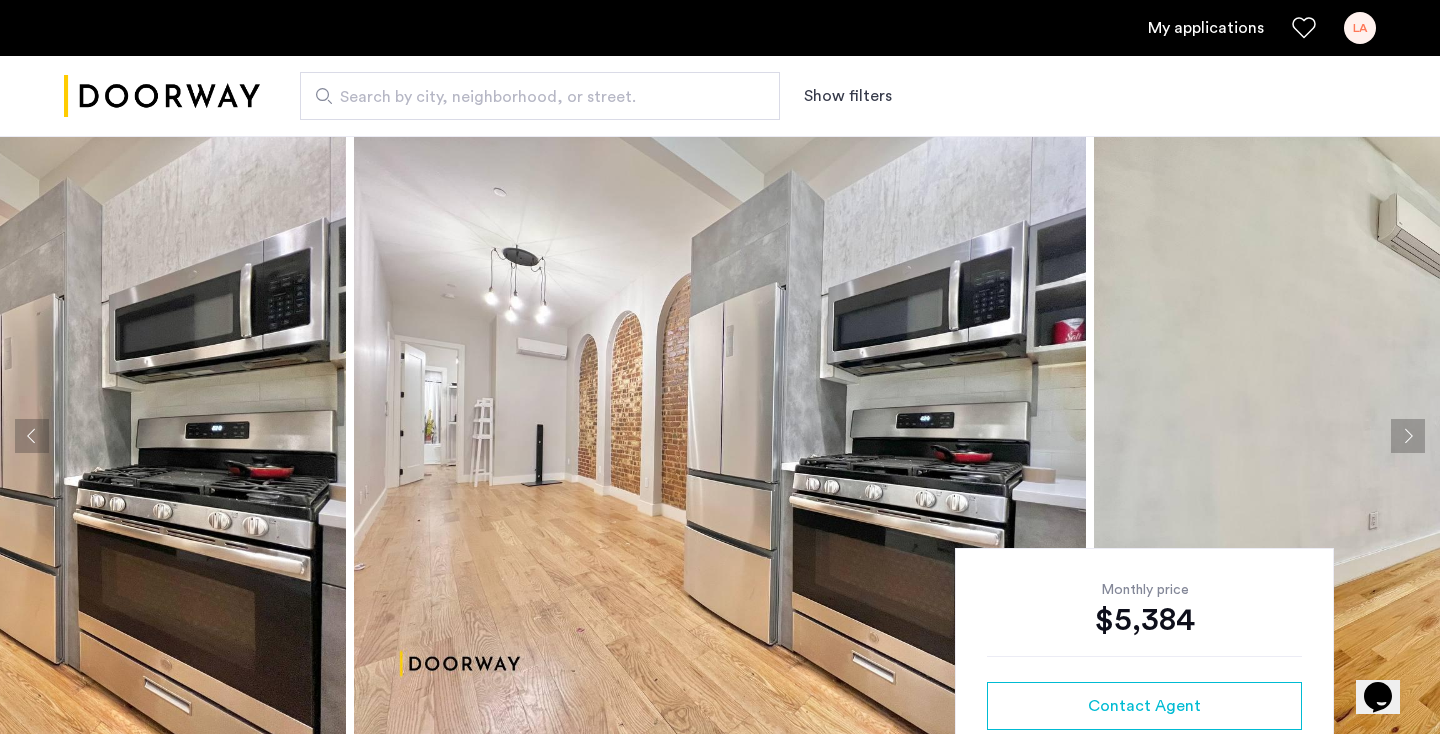 click 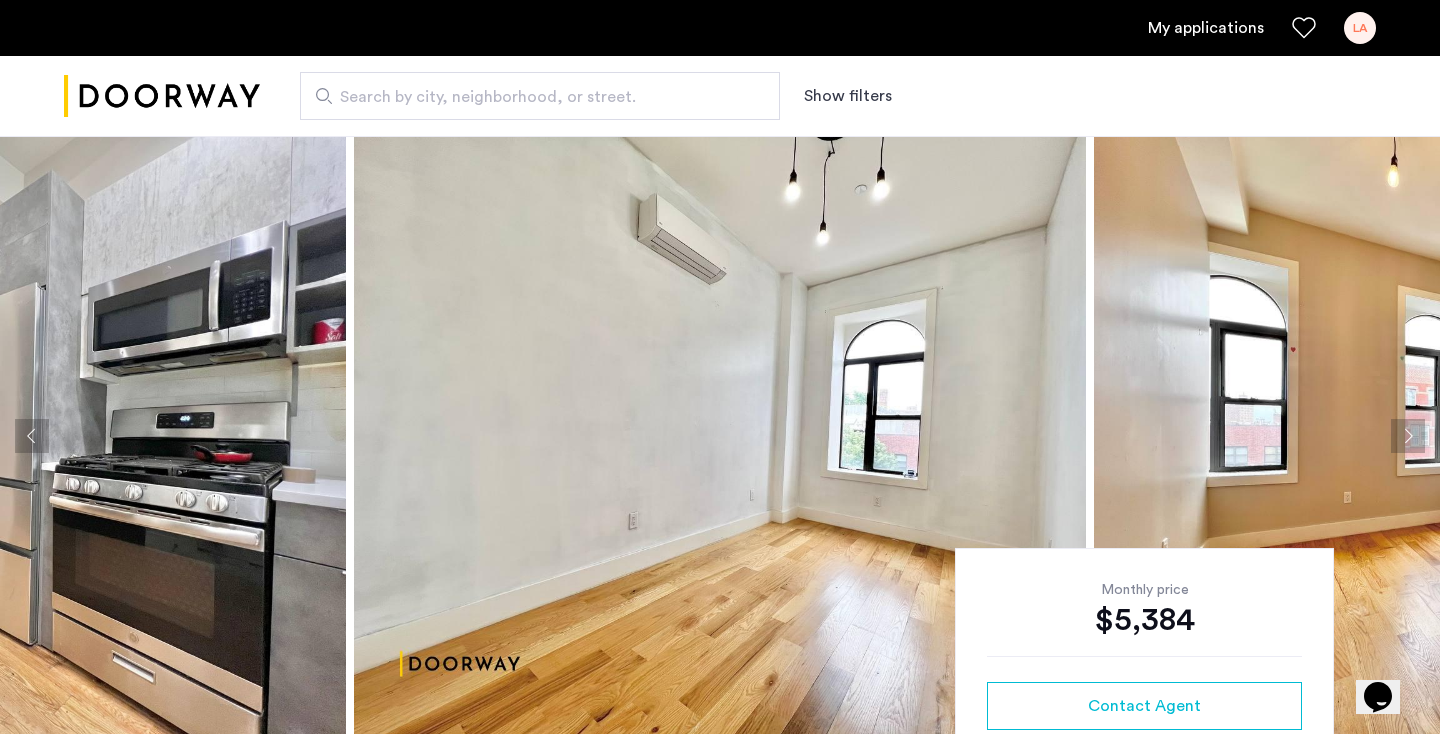 click 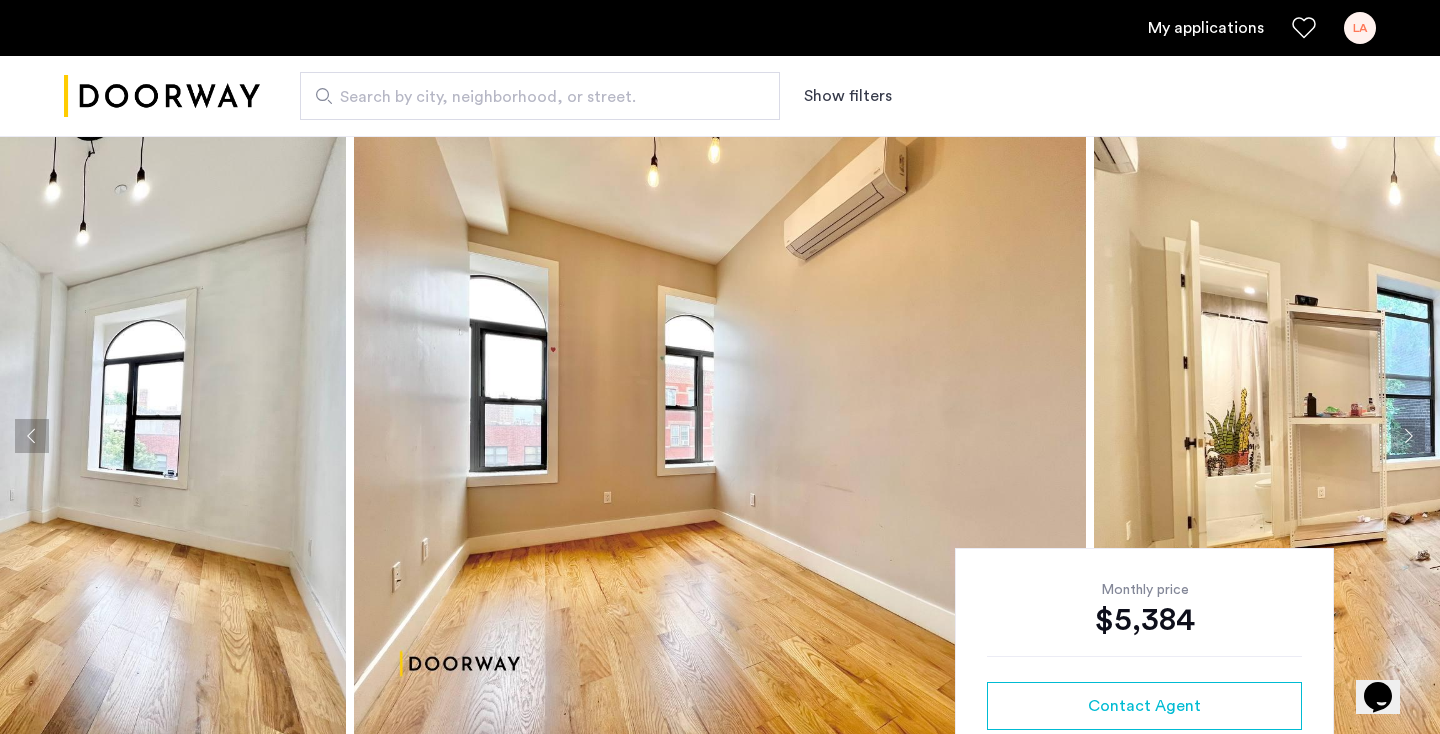 click 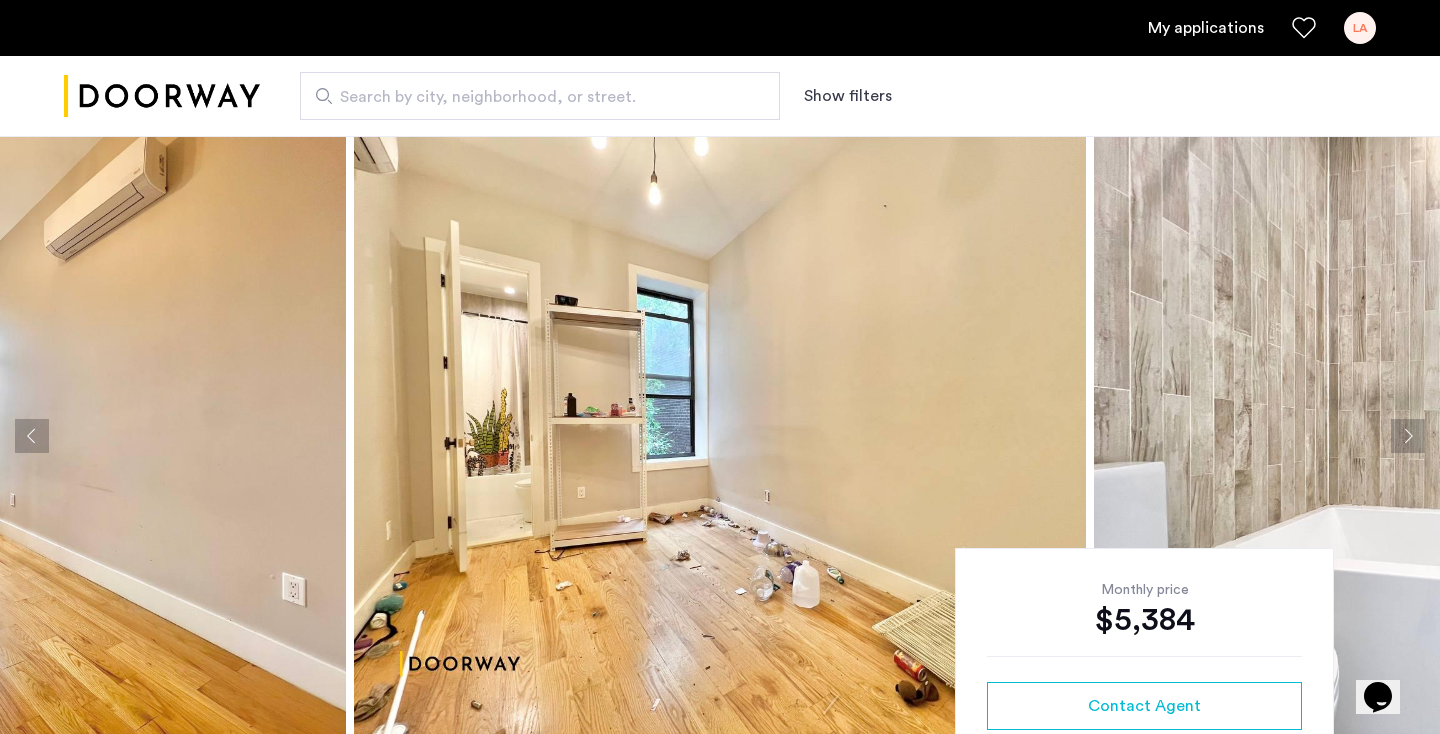 click 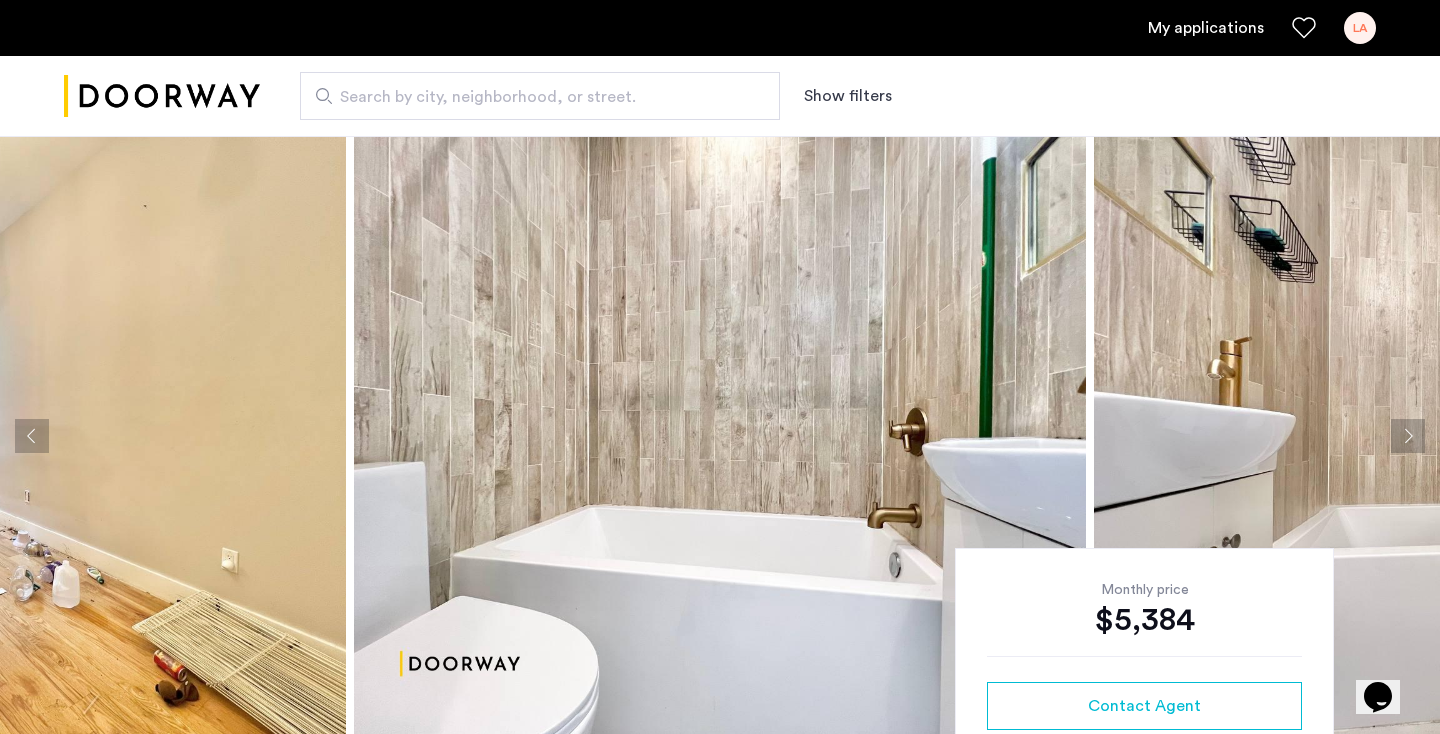 click 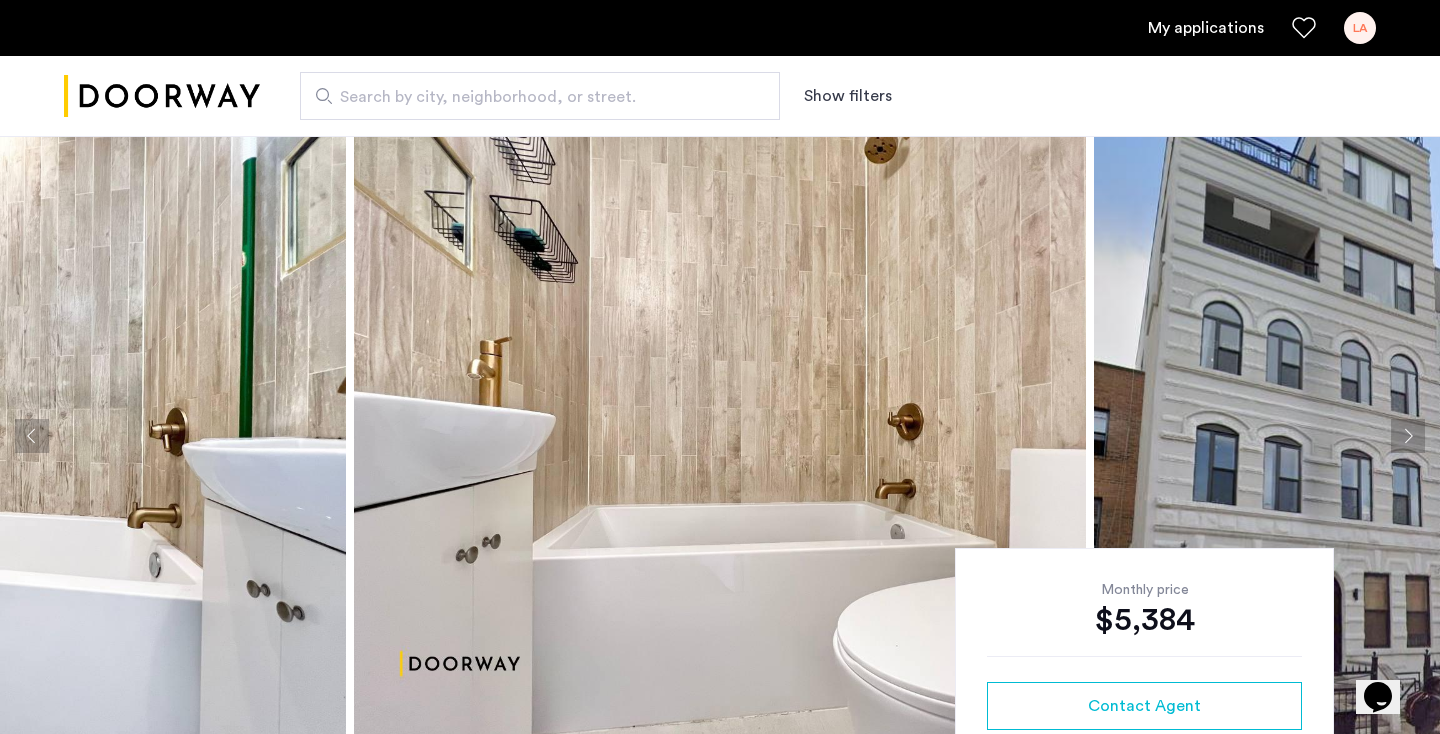 click 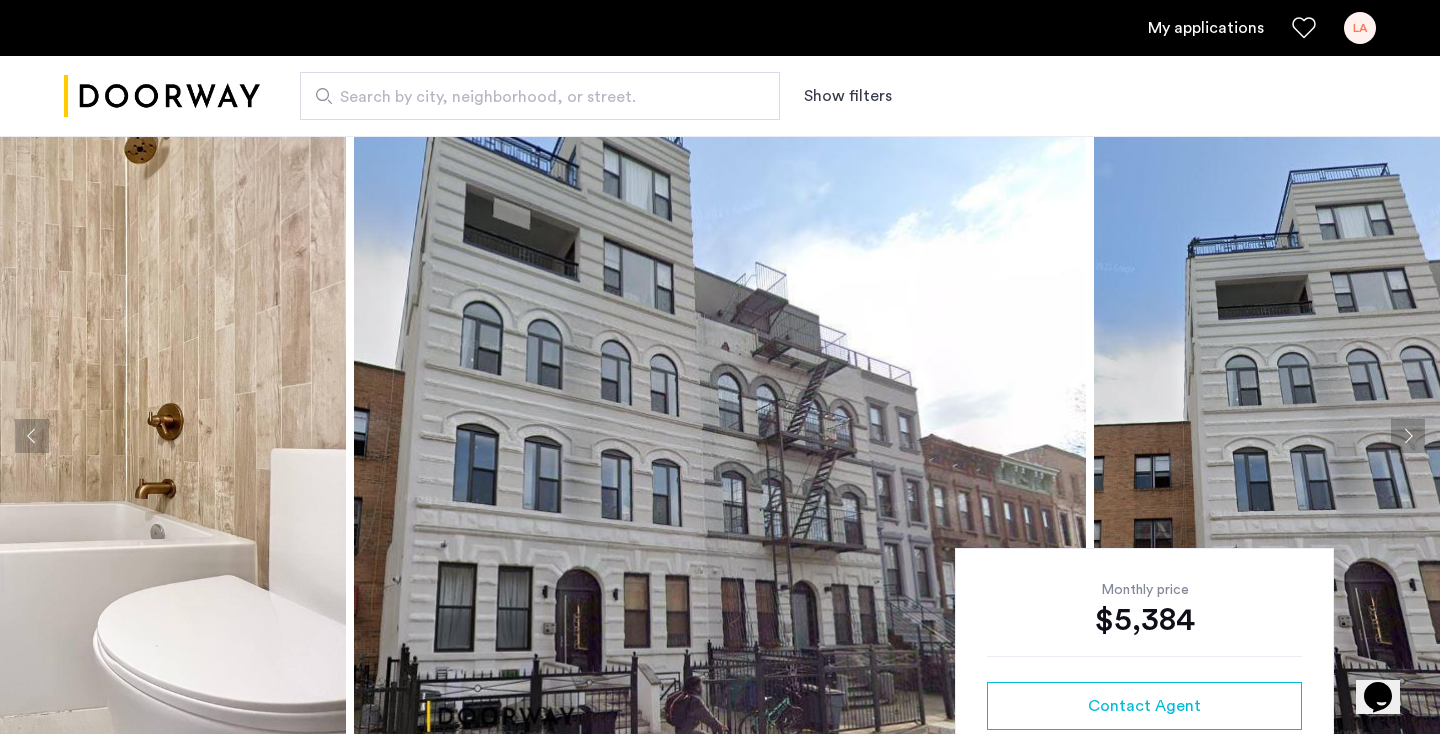 click 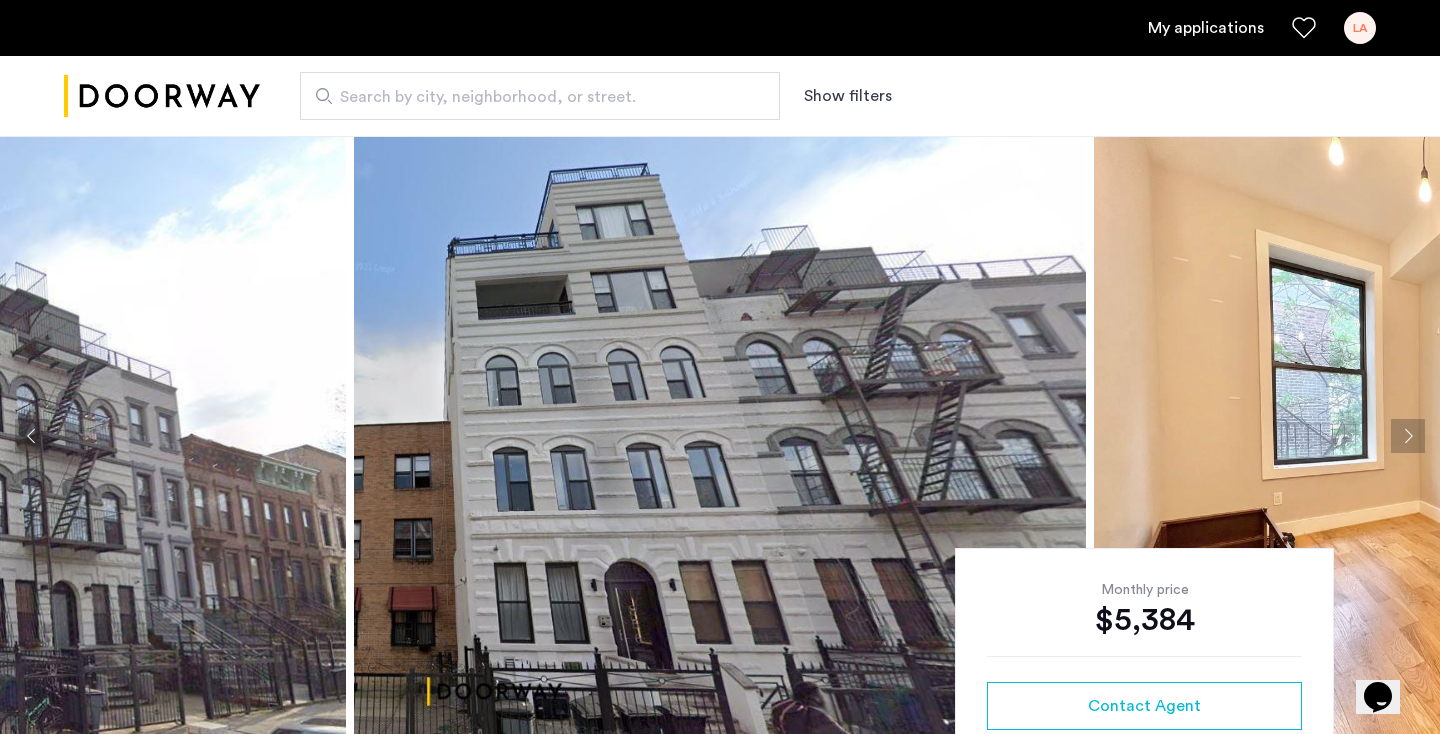 click 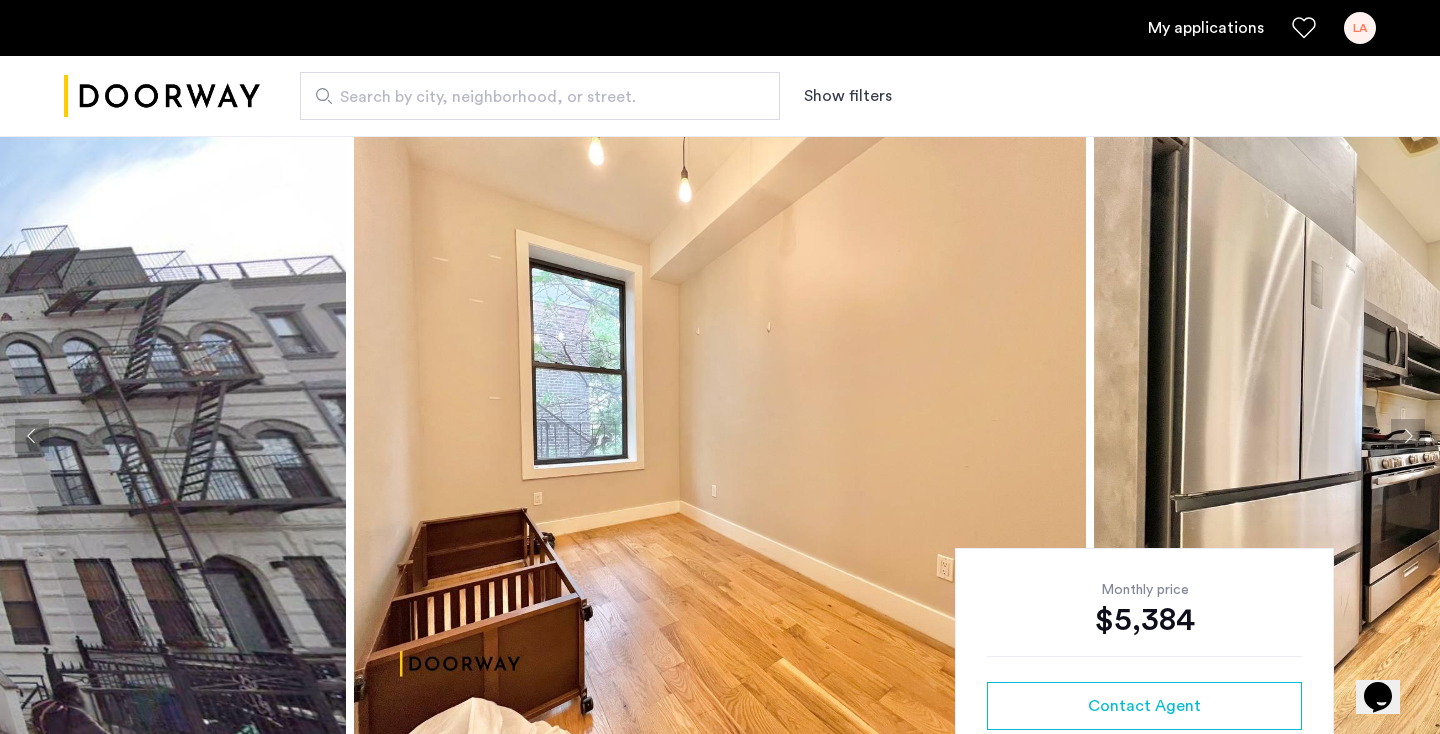 click 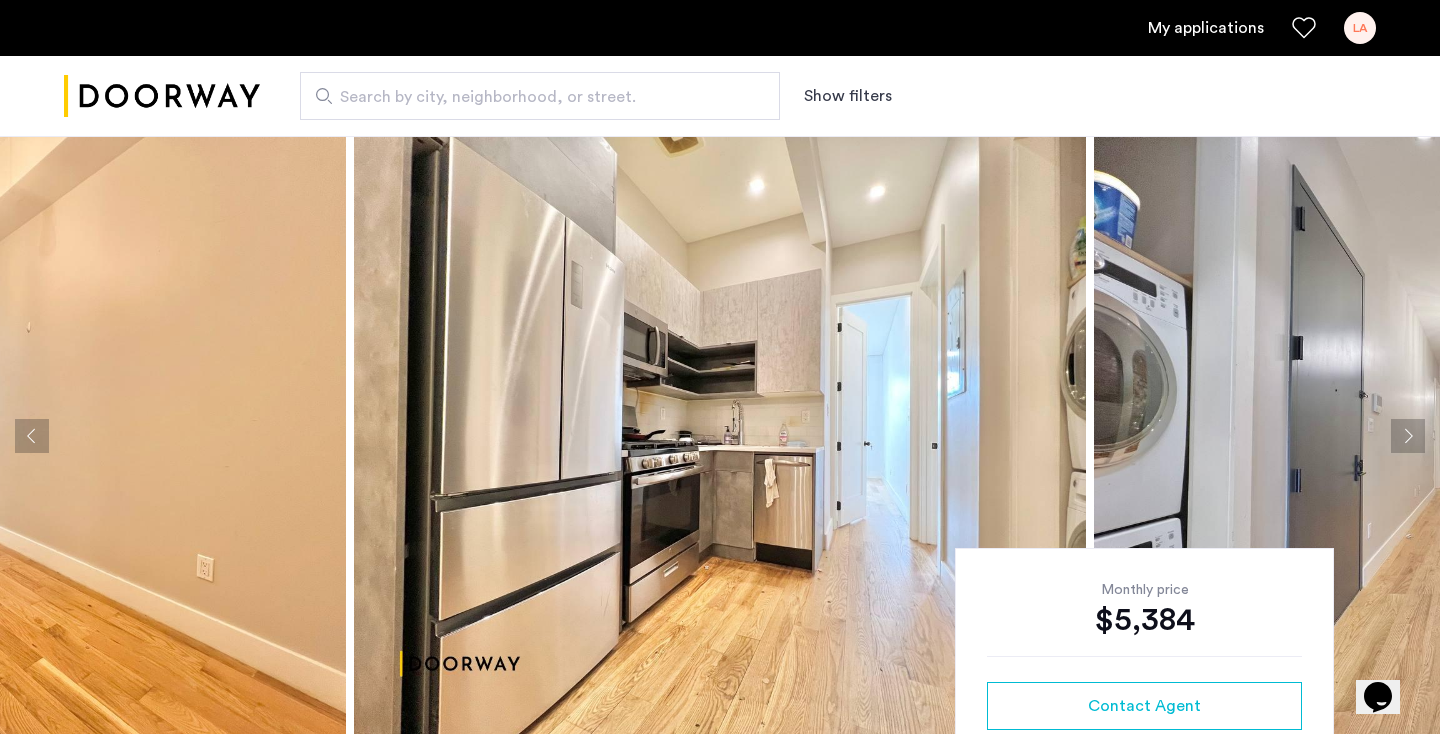 click 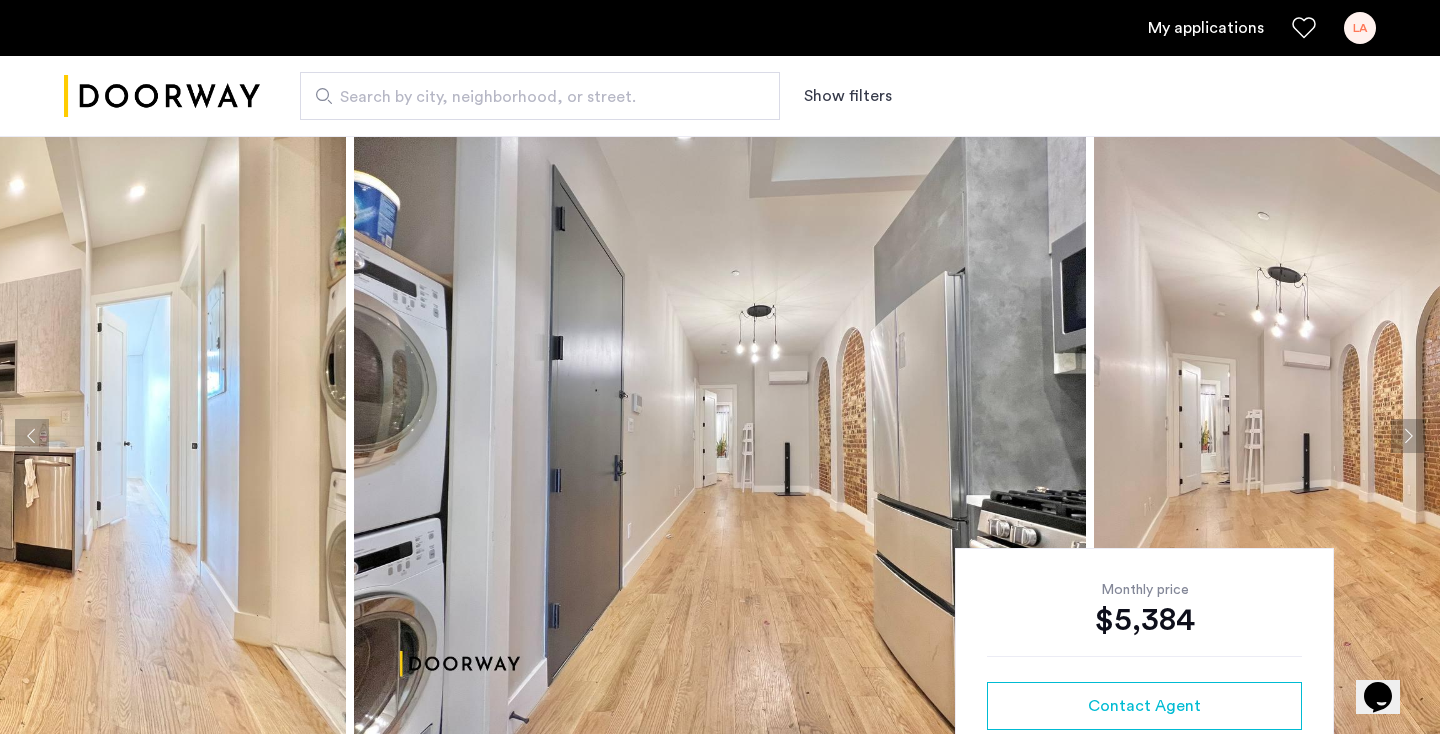 click 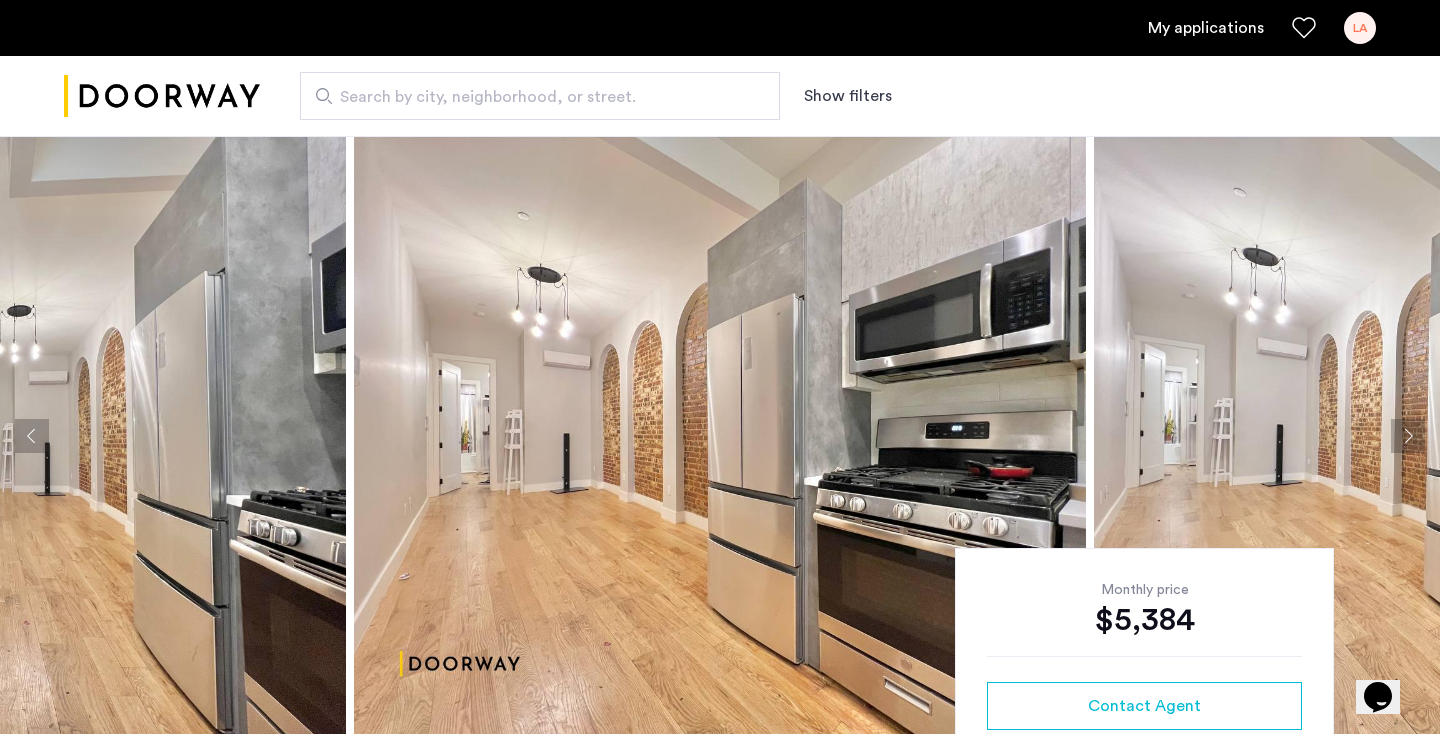 click 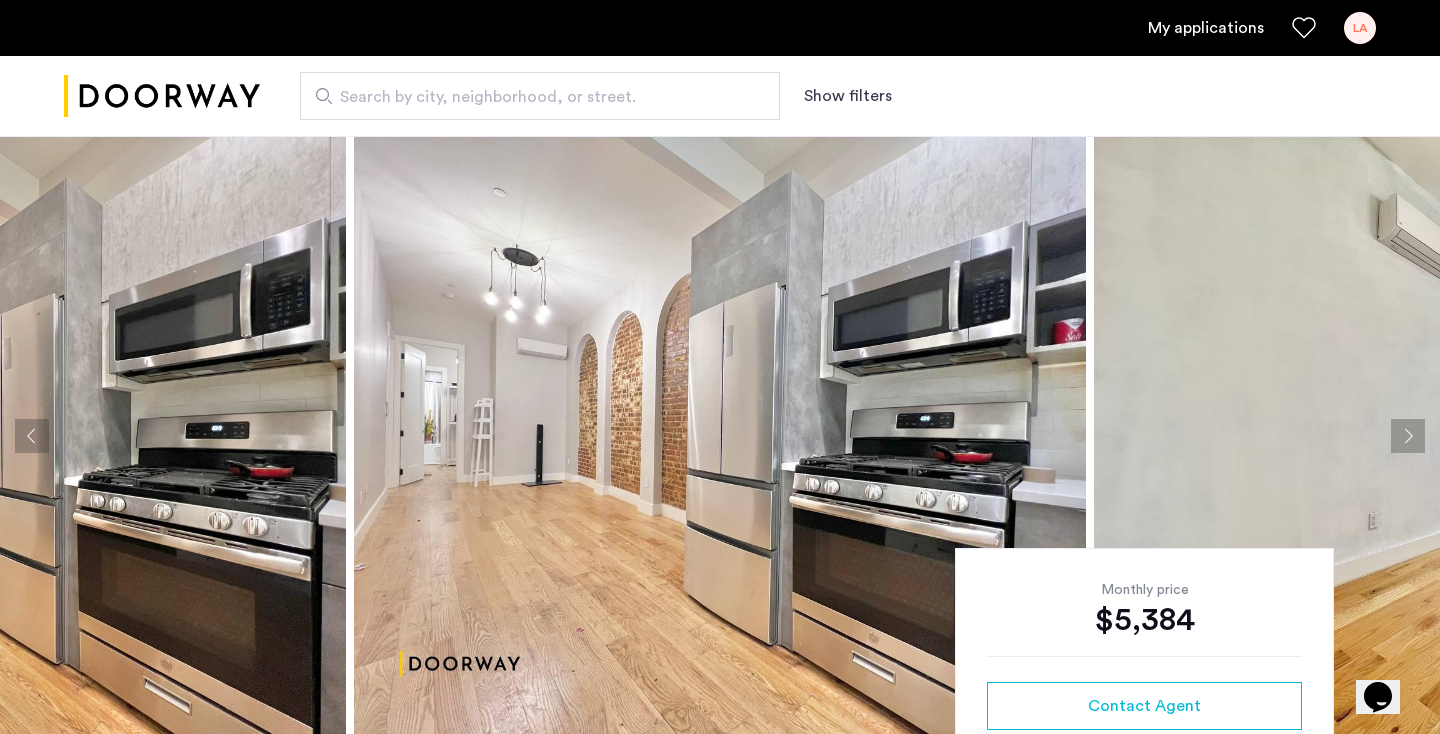 click 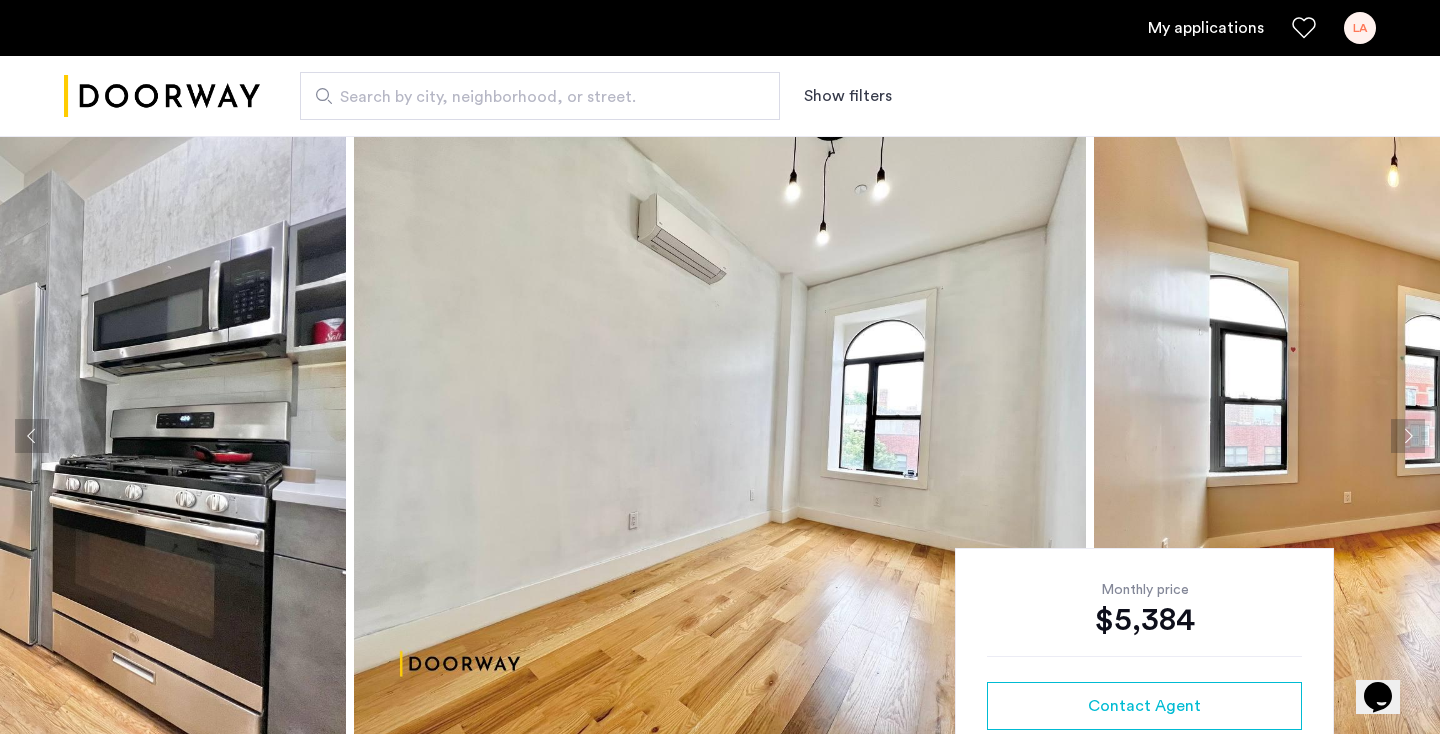 click 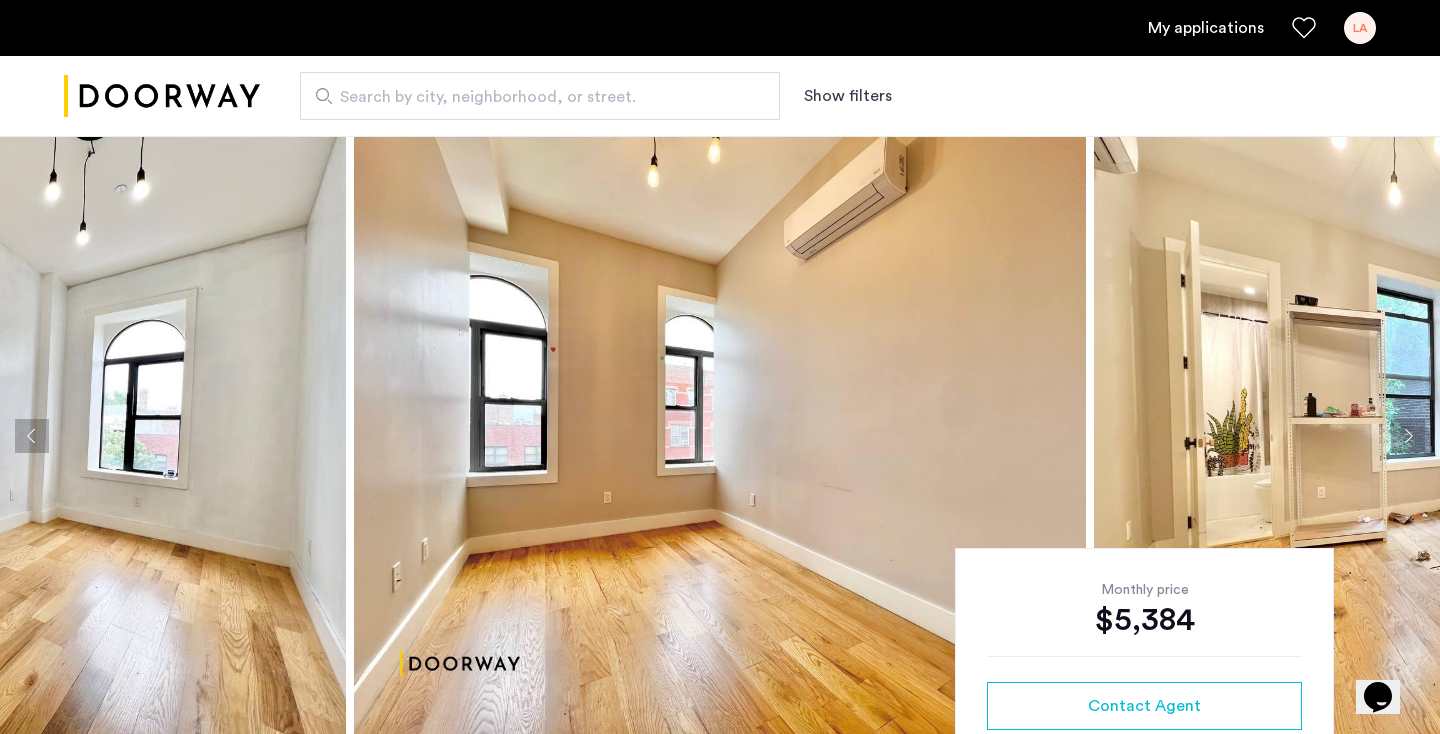 click 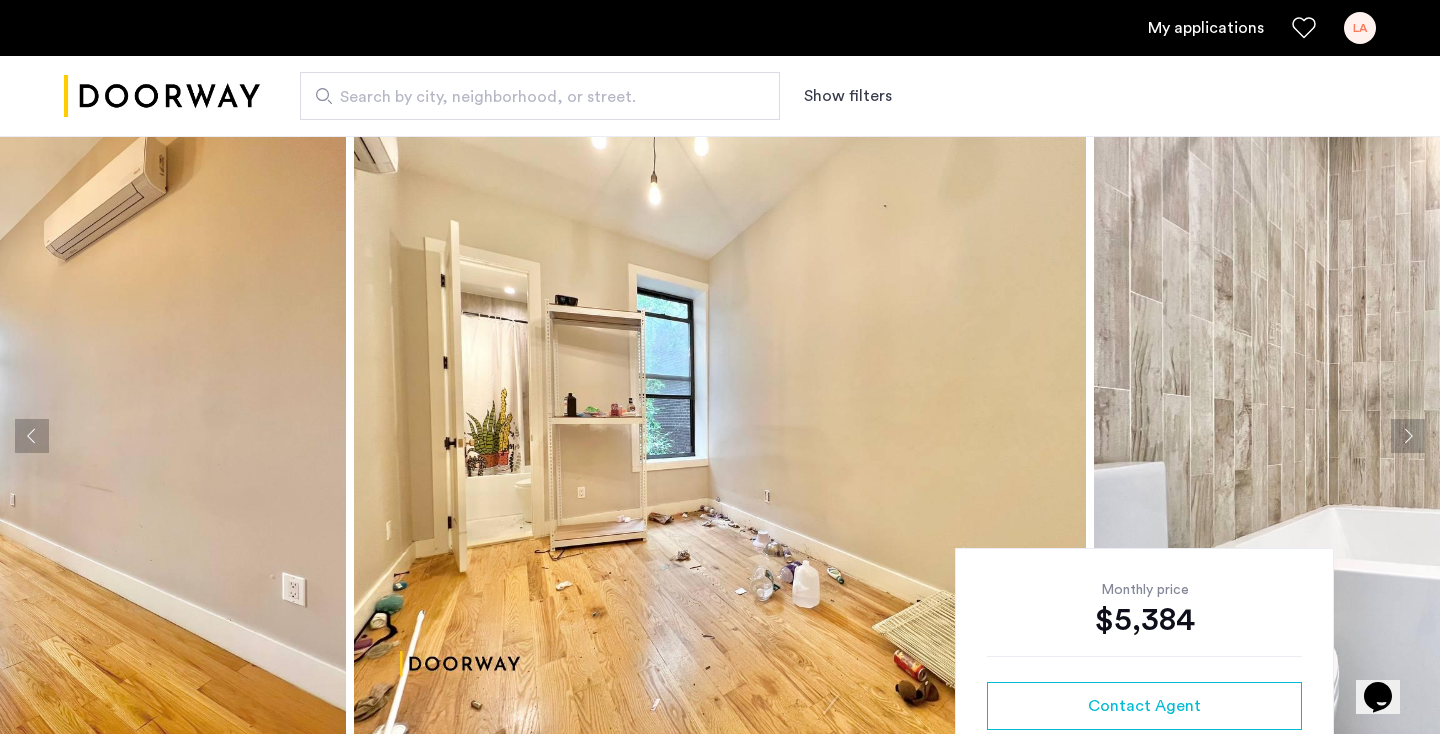 click 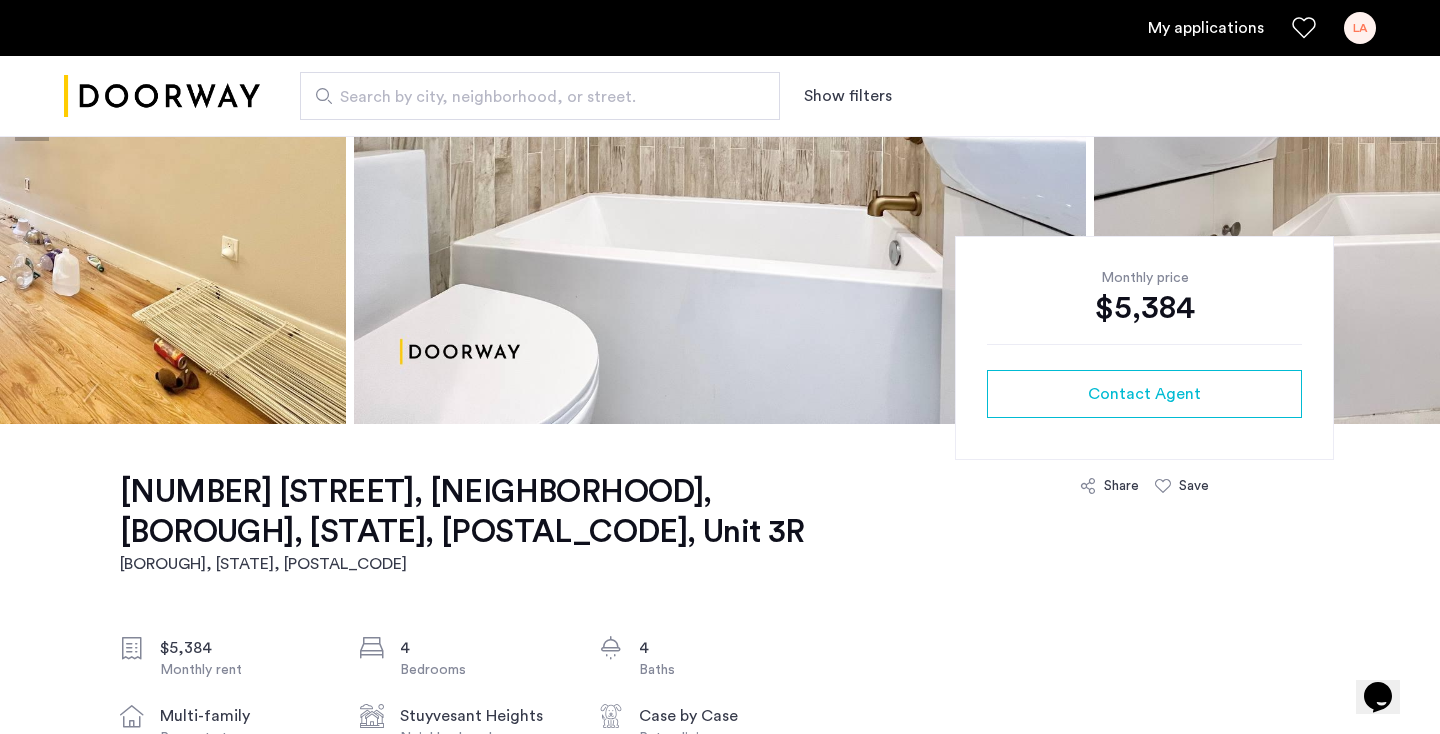scroll, scrollTop: 0, scrollLeft: 0, axis: both 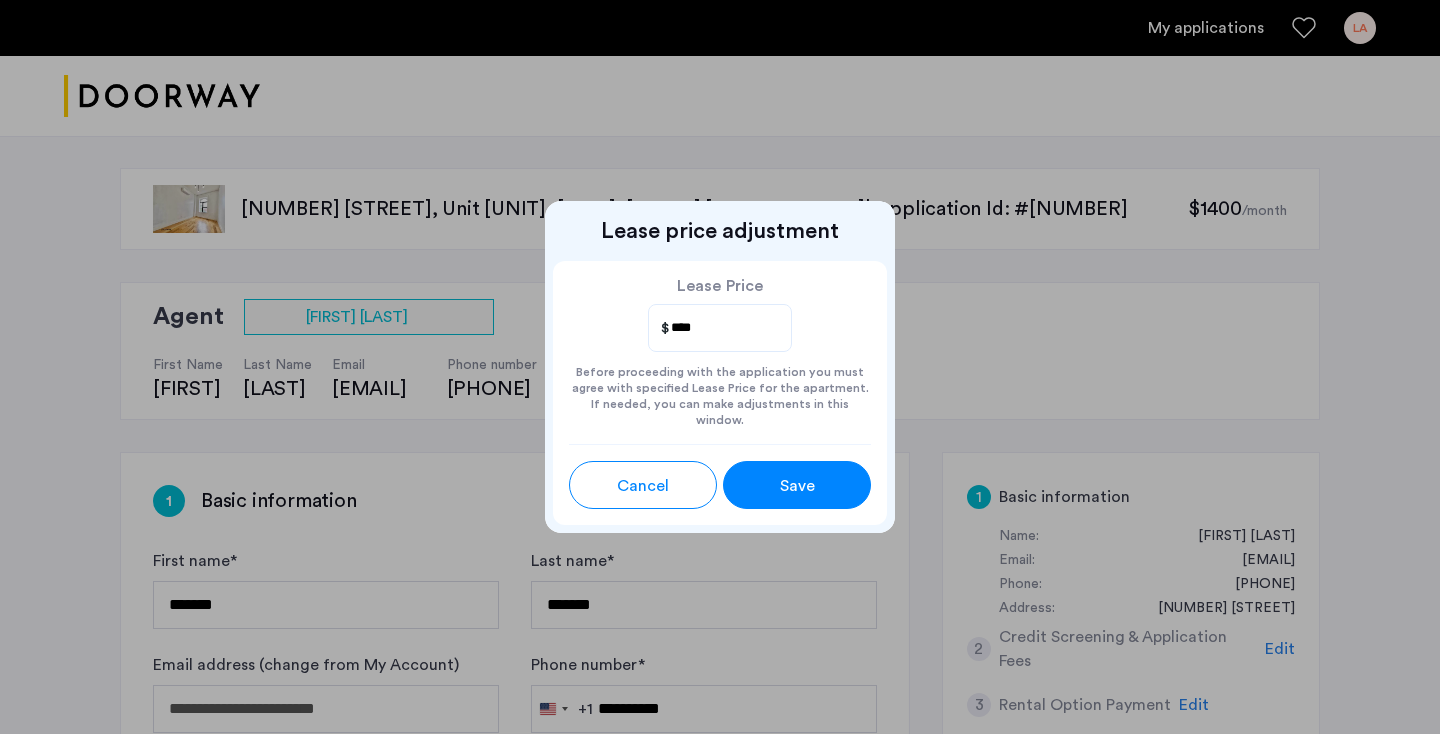 click on "Save" at bounding box center [797, 486] 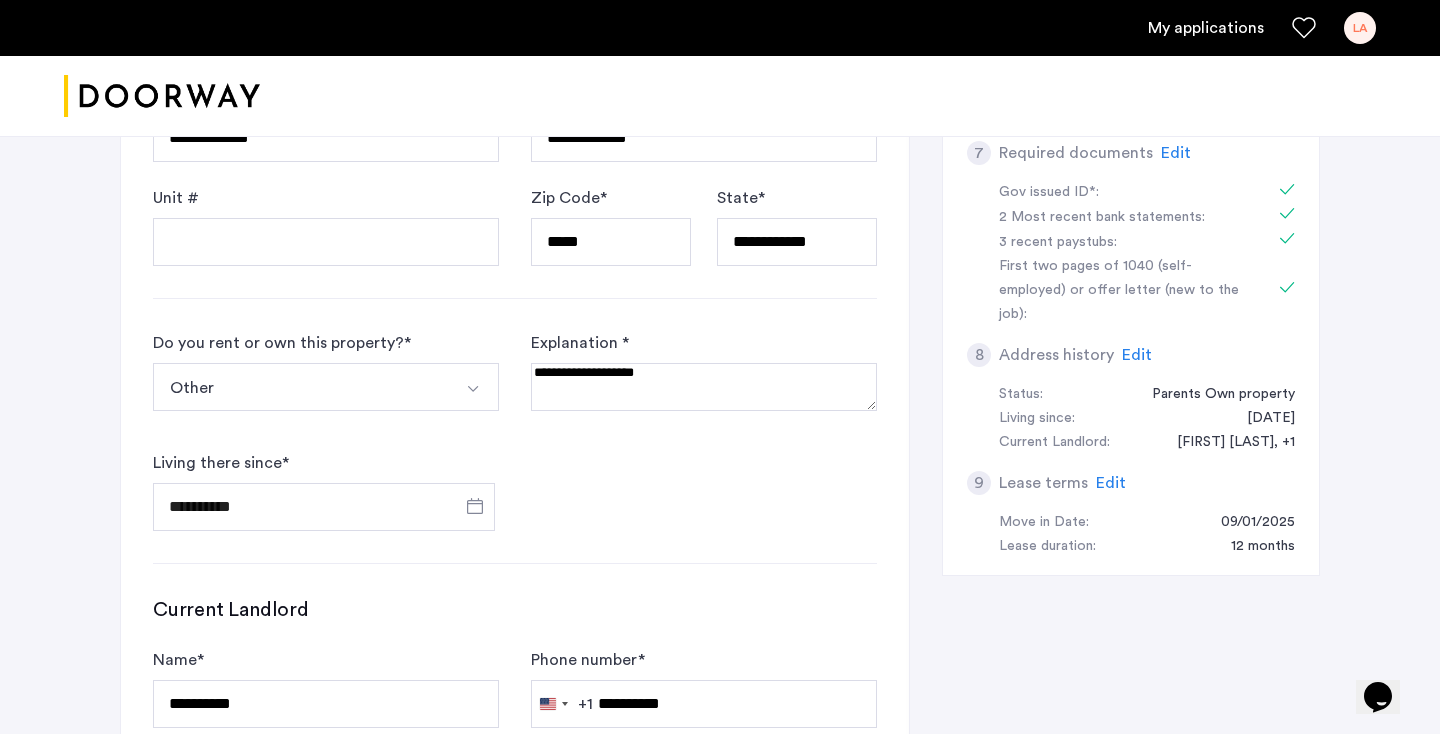 scroll, scrollTop: 1439, scrollLeft: 0, axis: vertical 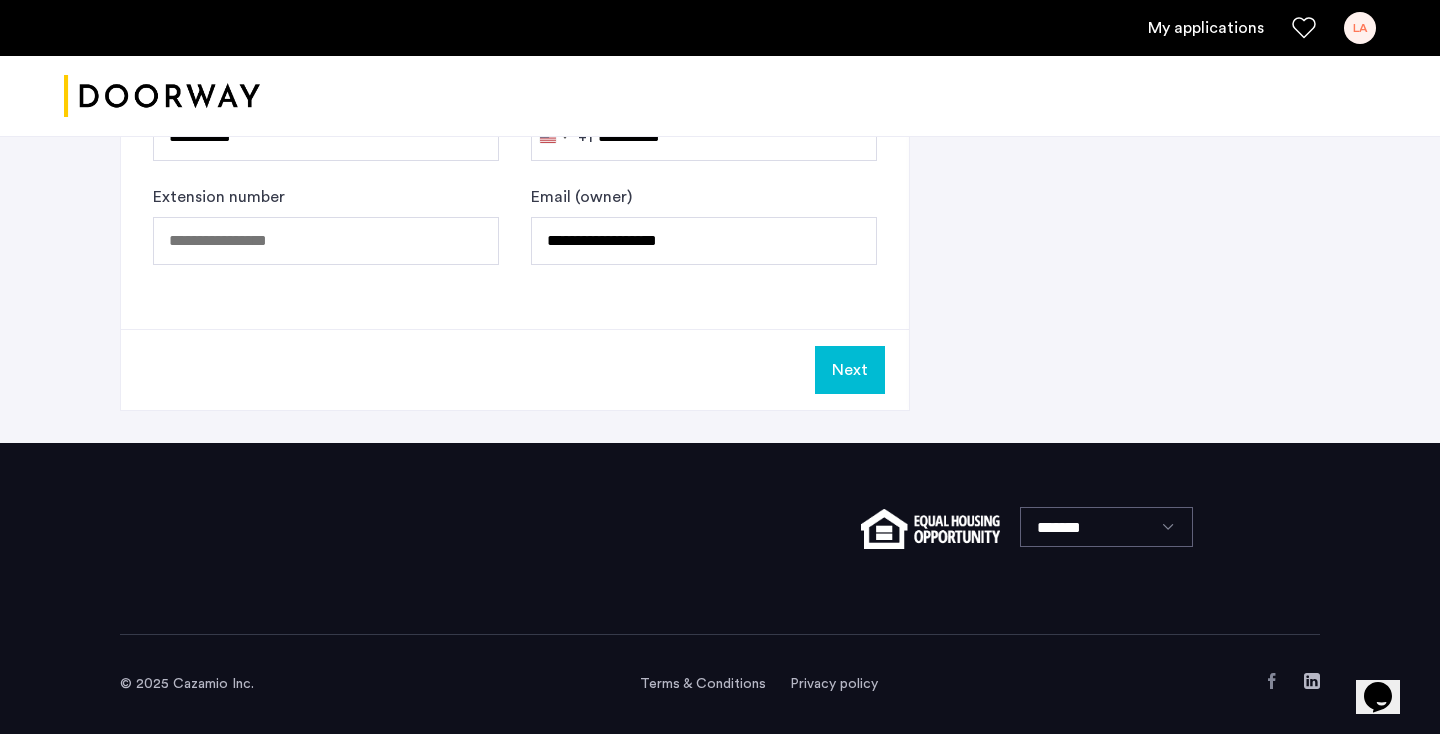 click on "Next" 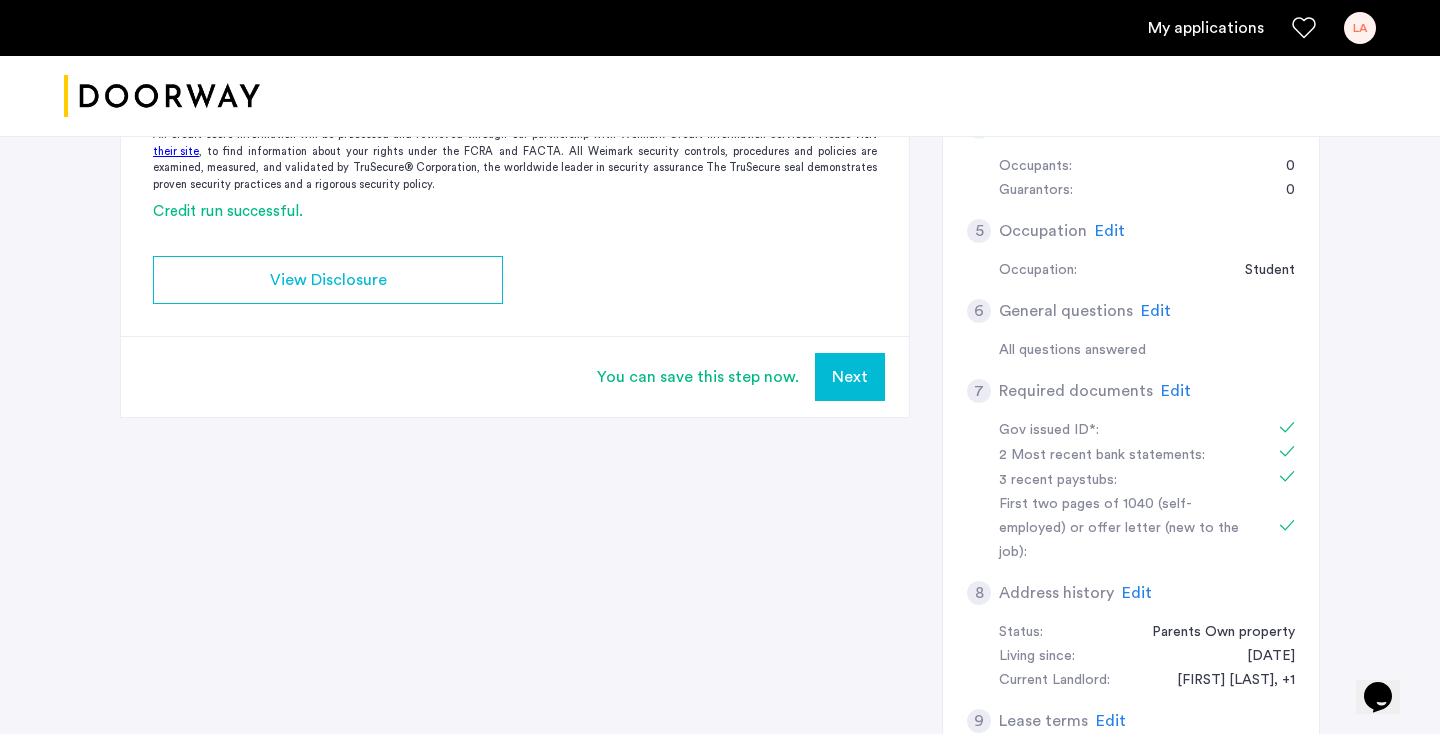 scroll, scrollTop: 604, scrollLeft: 0, axis: vertical 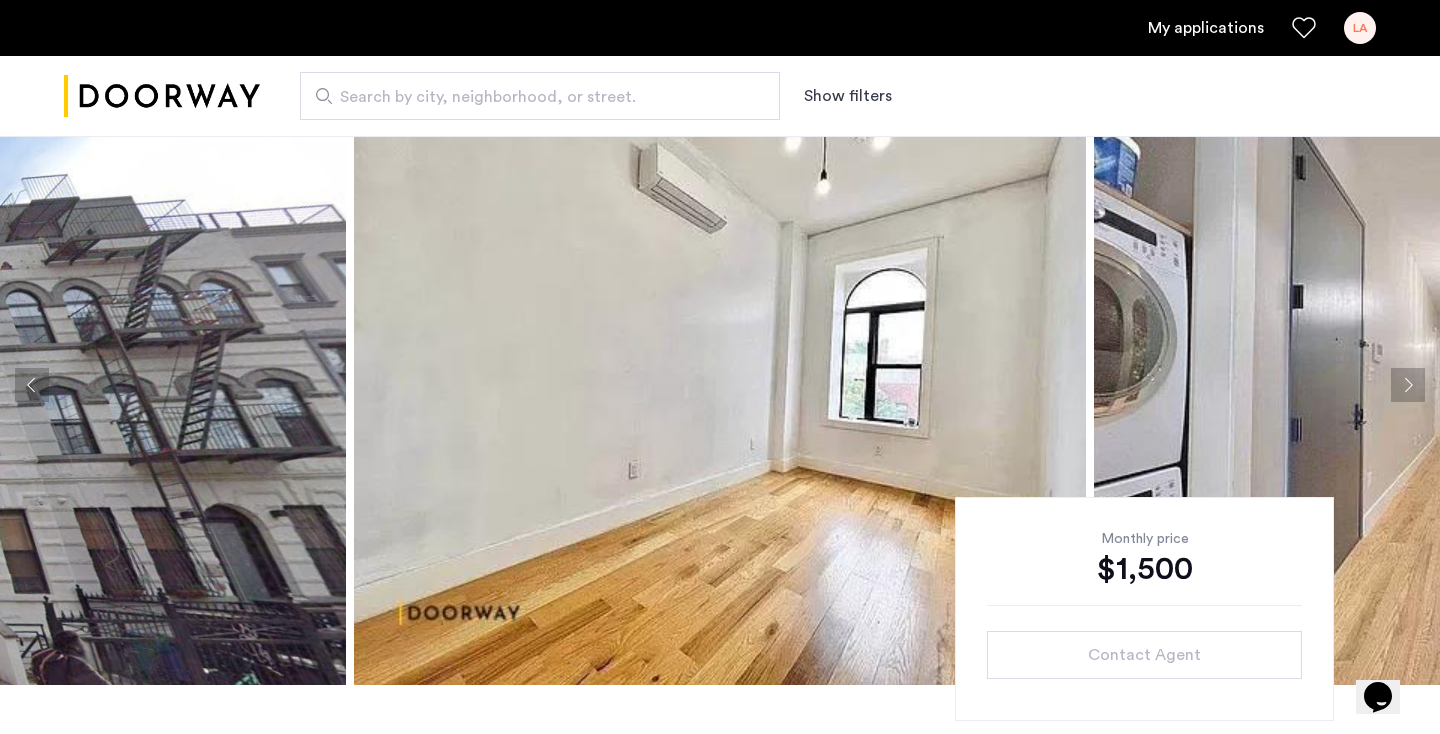 click 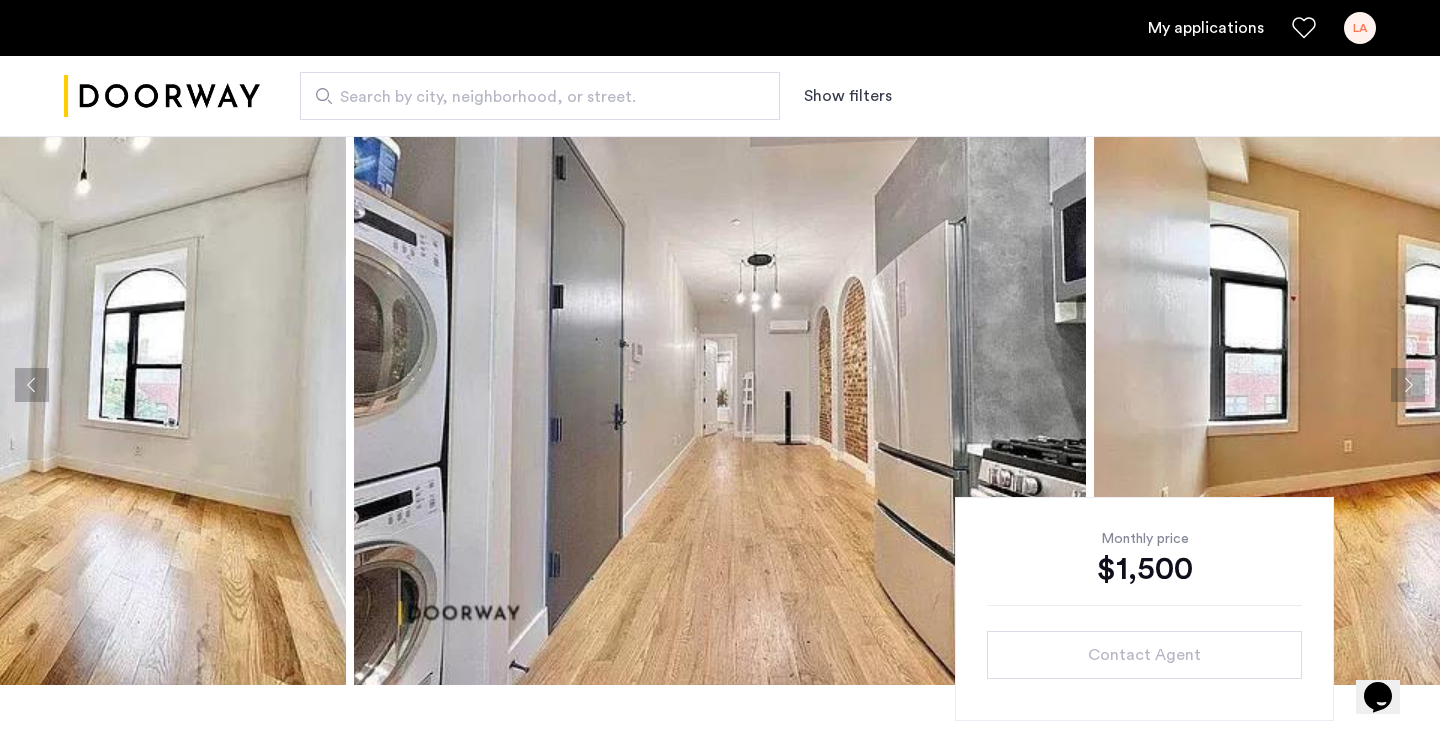 click 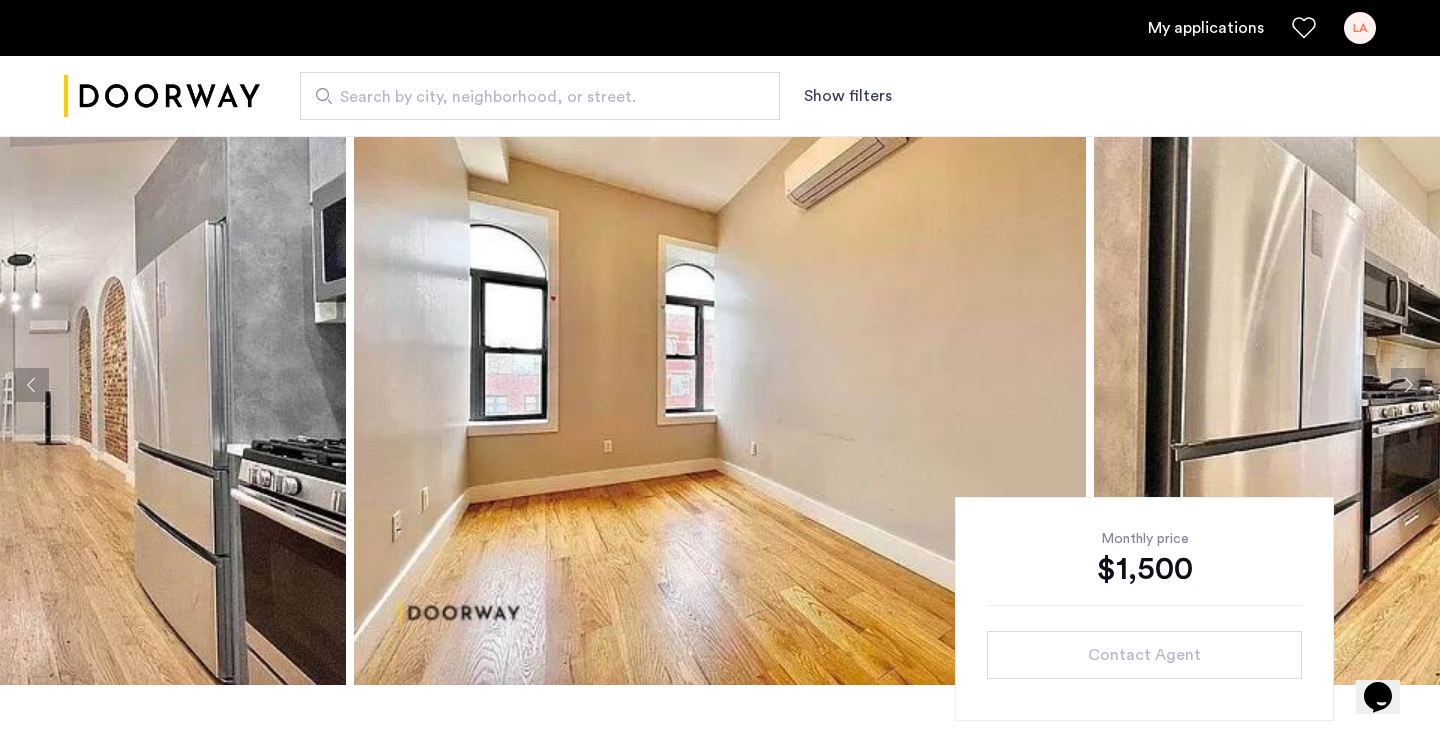 click 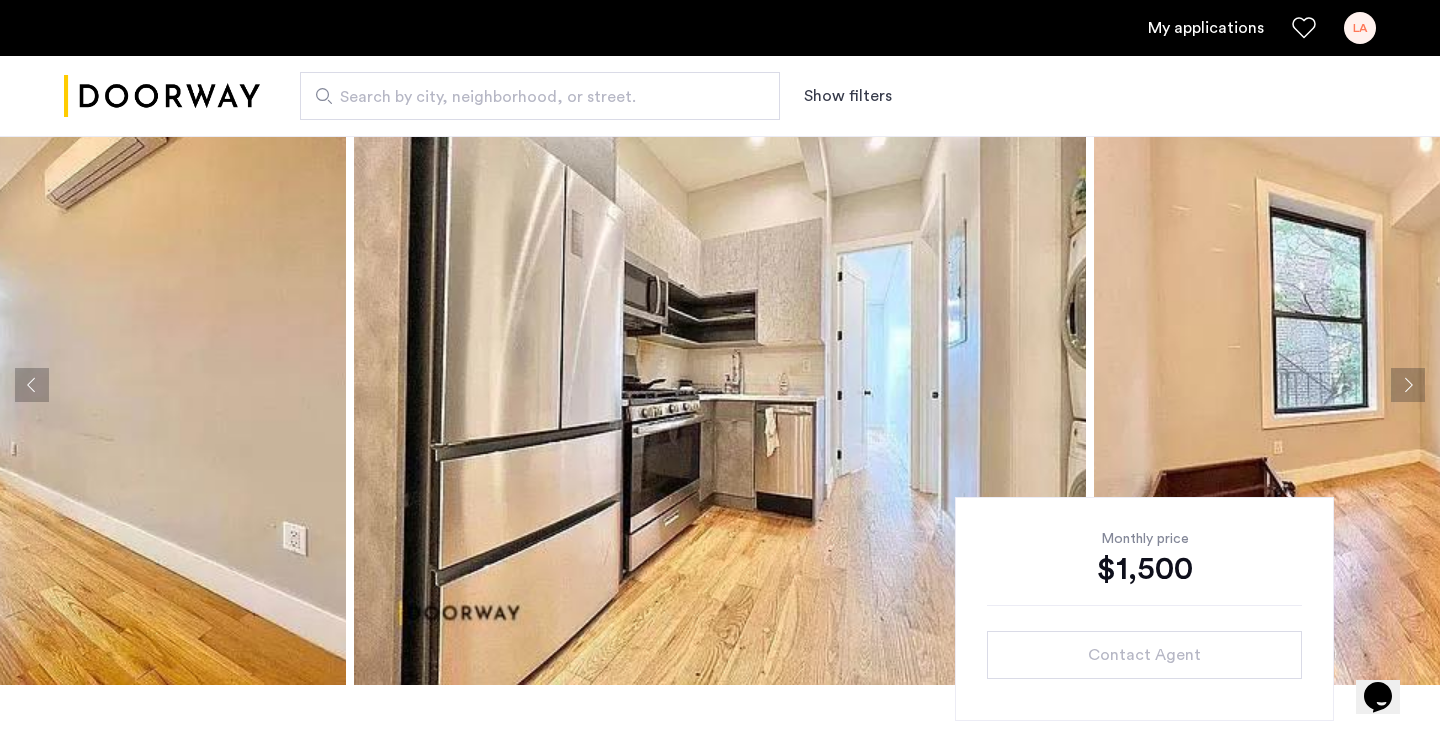 click 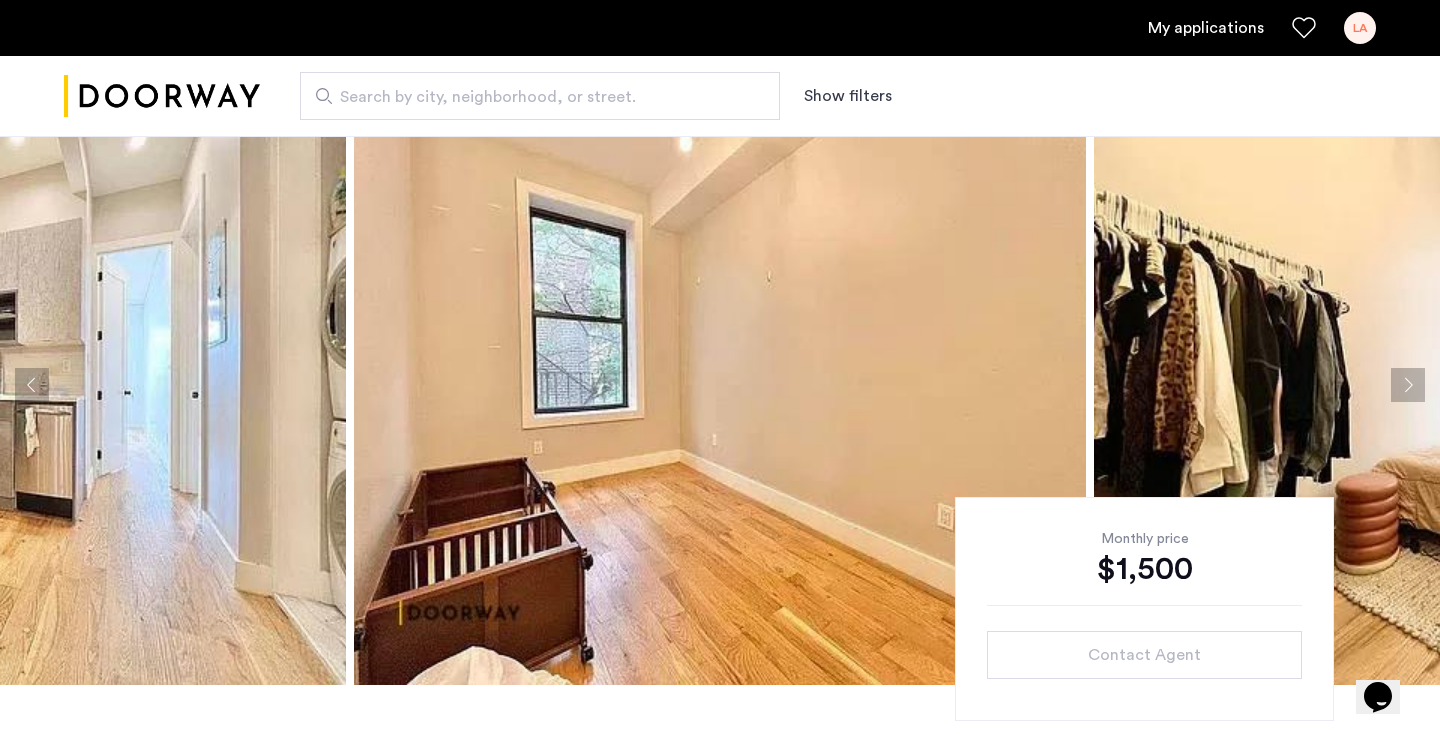 click 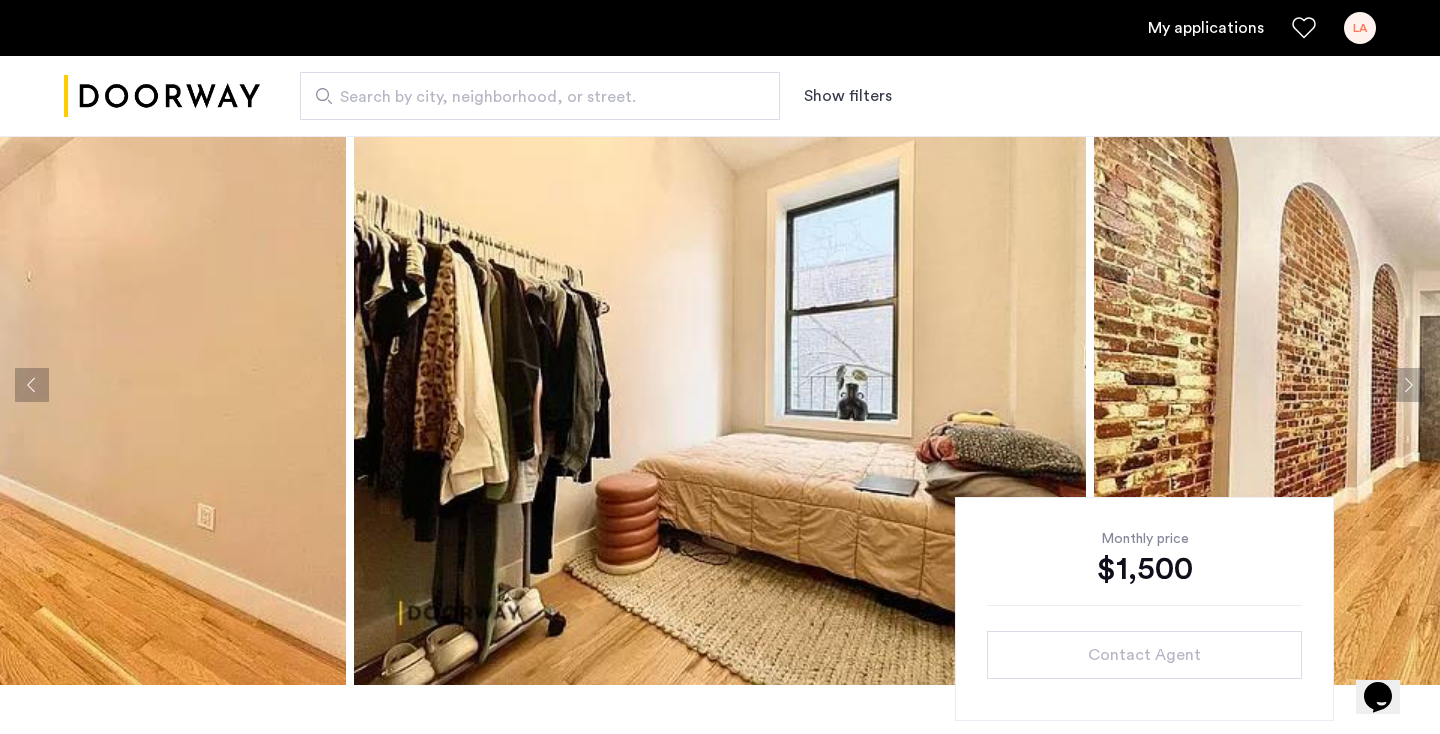 click 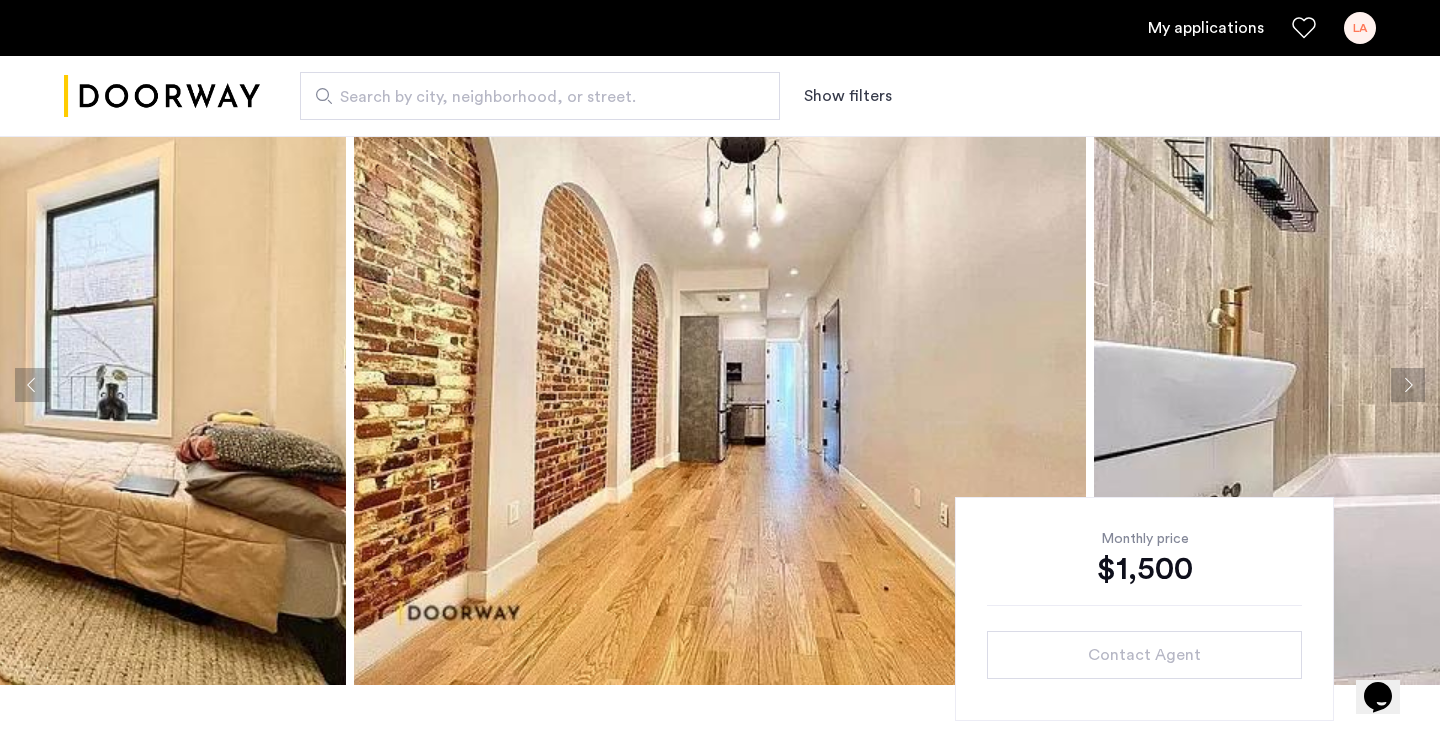 click 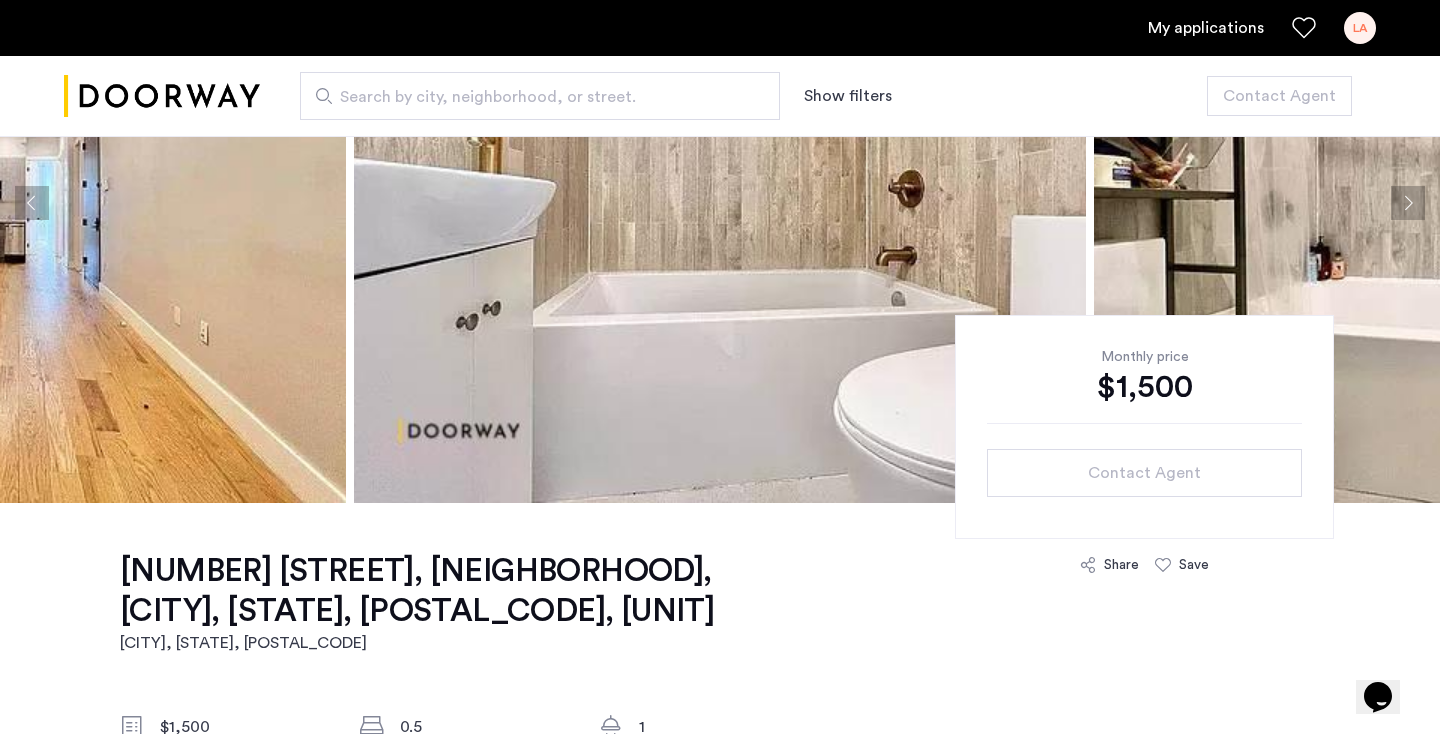 scroll, scrollTop: 0, scrollLeft: 0, axis: both 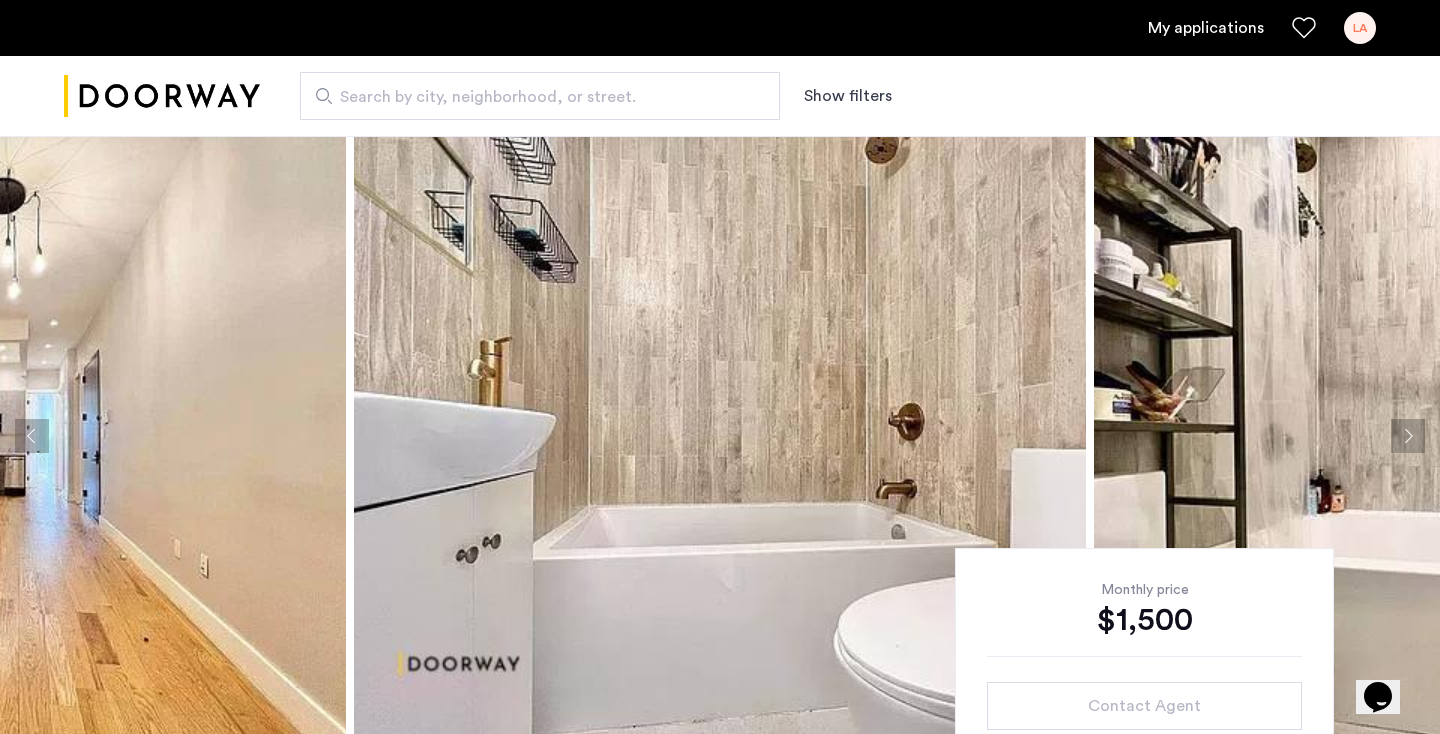 click 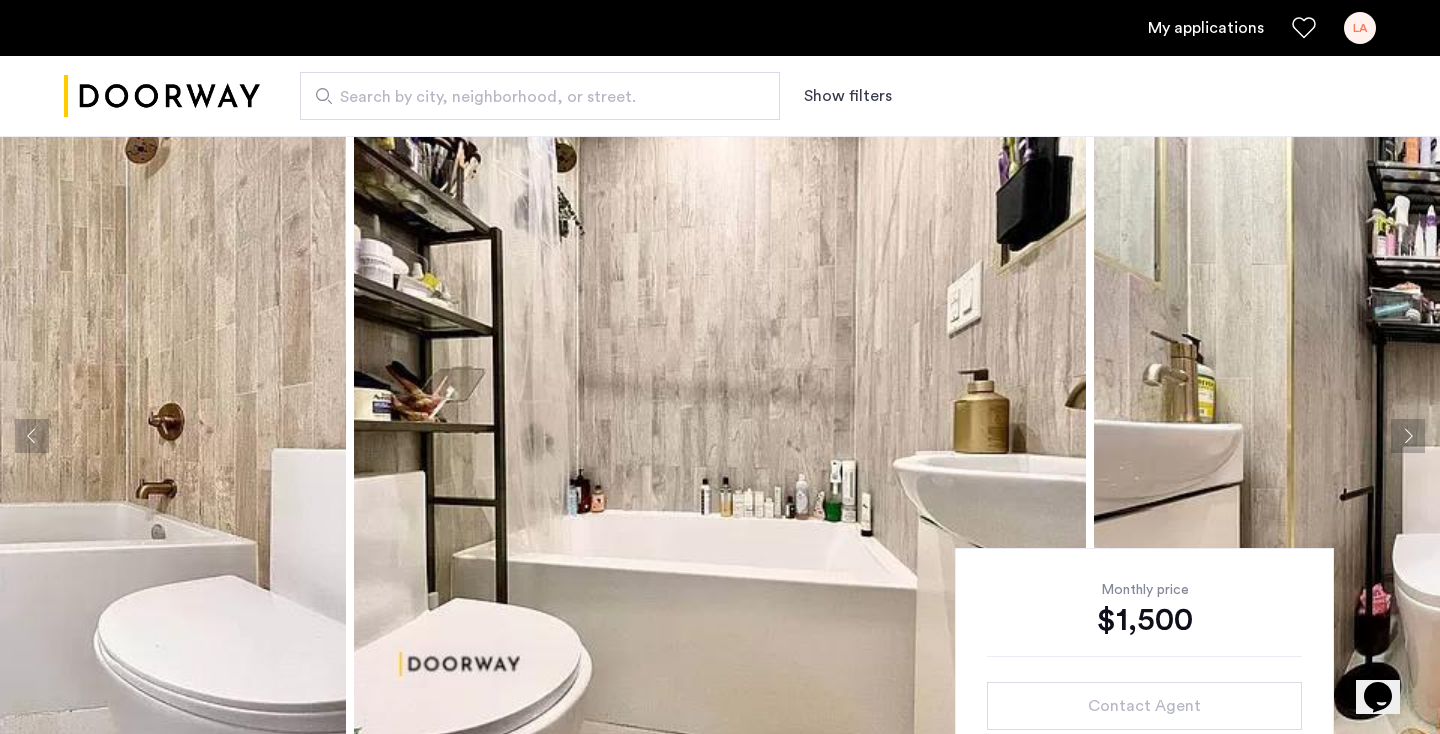 click 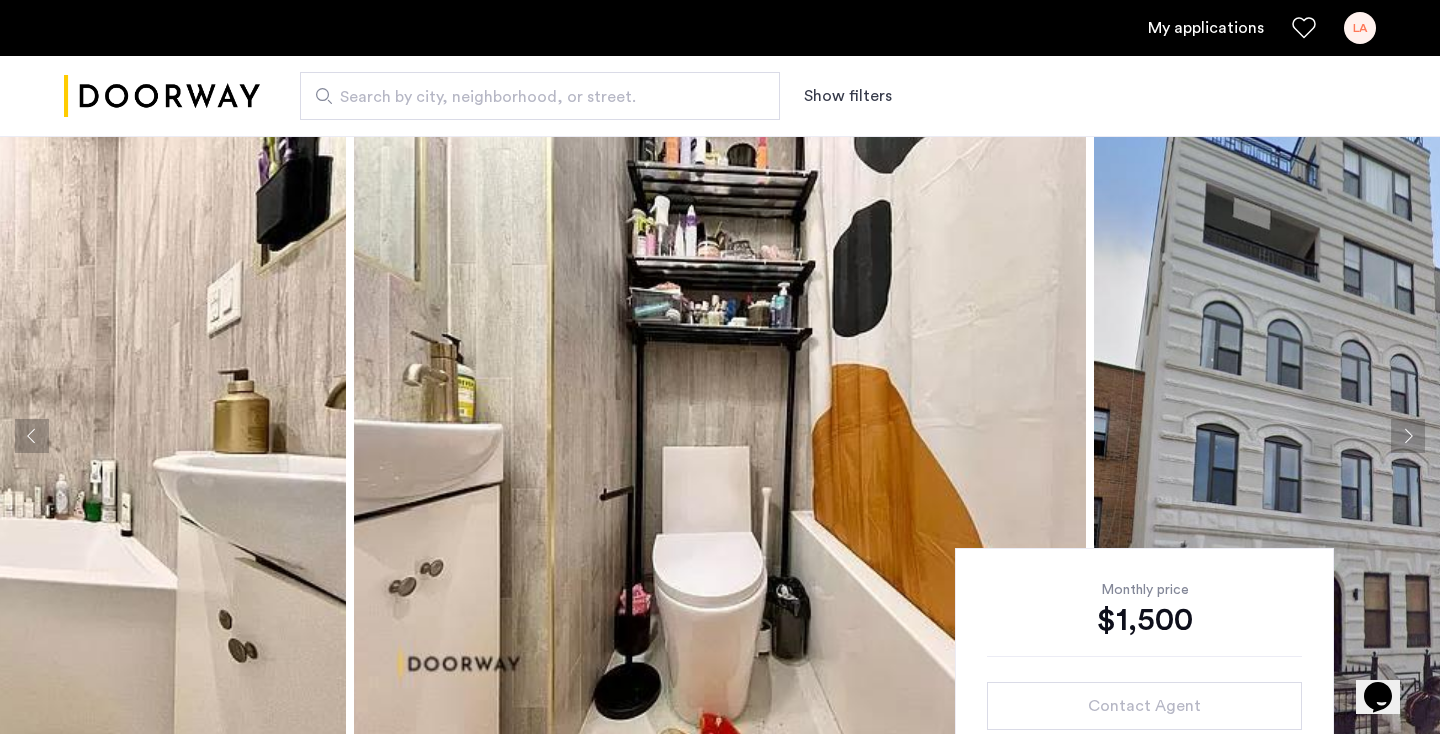 click 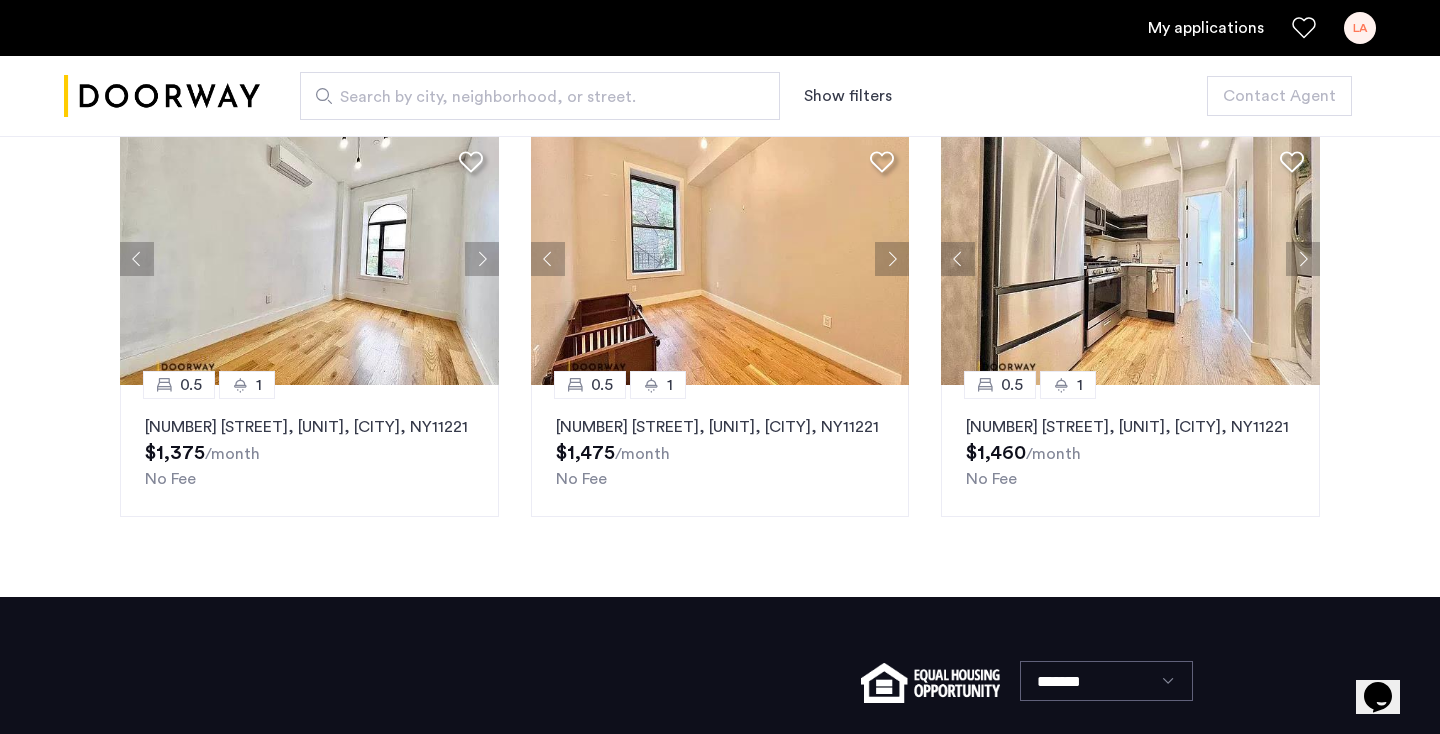 scroll, scrollTop: 2464, scrollLeft: 0, axis: vertical 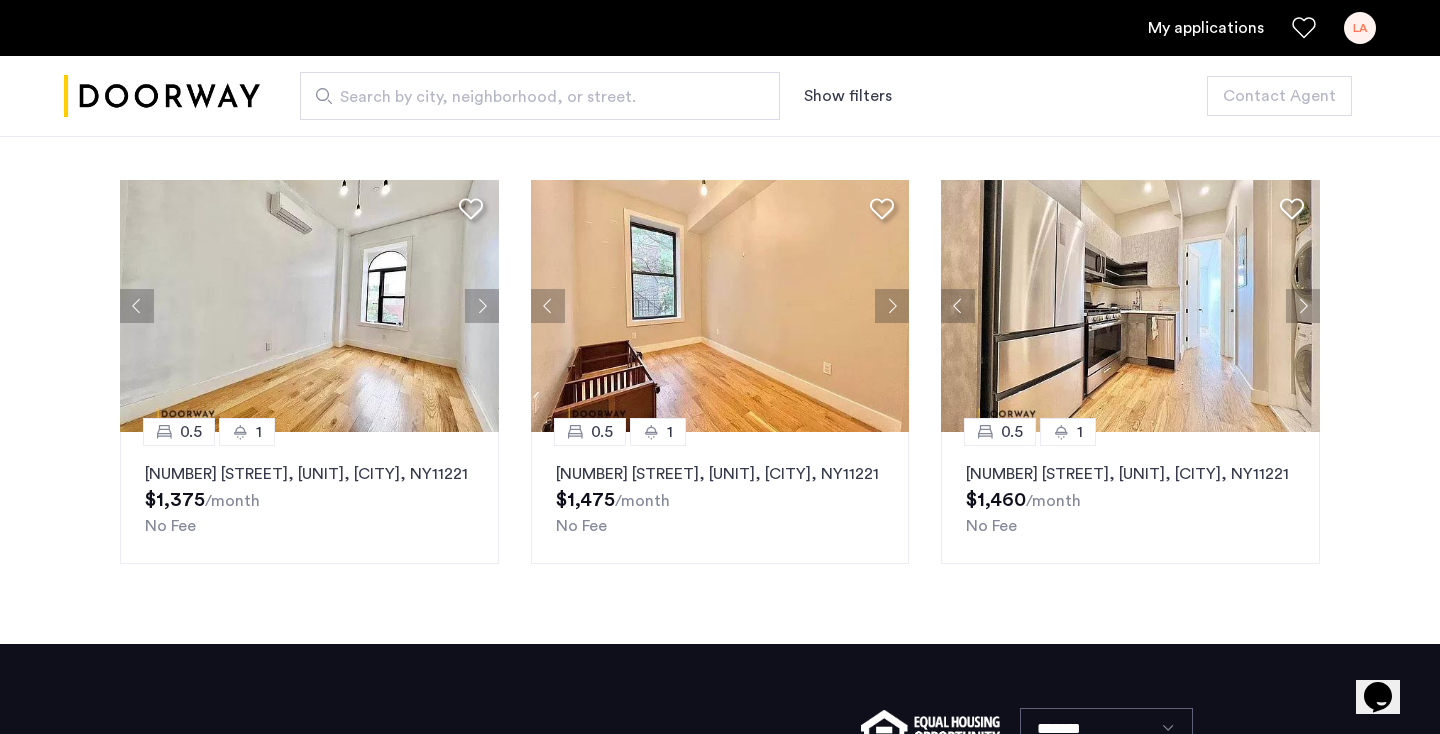click 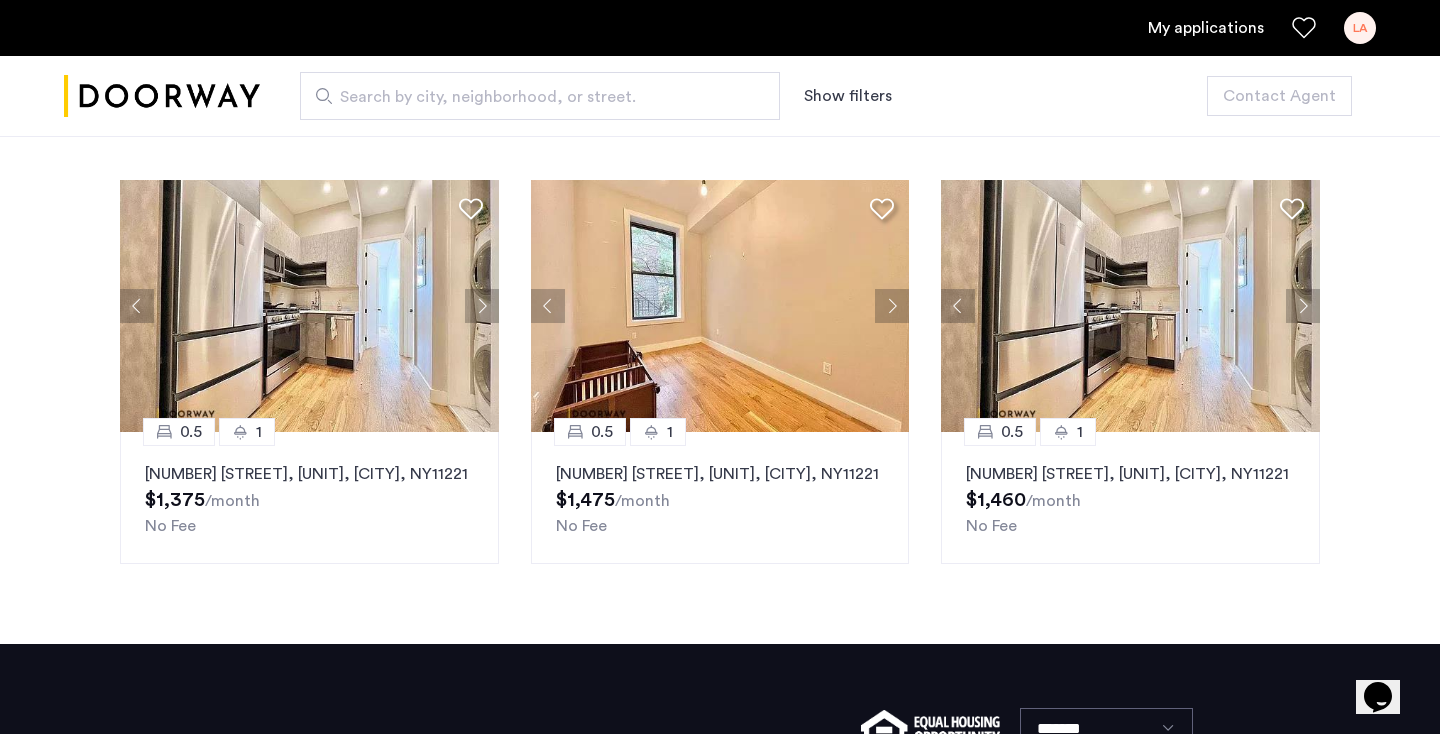 click 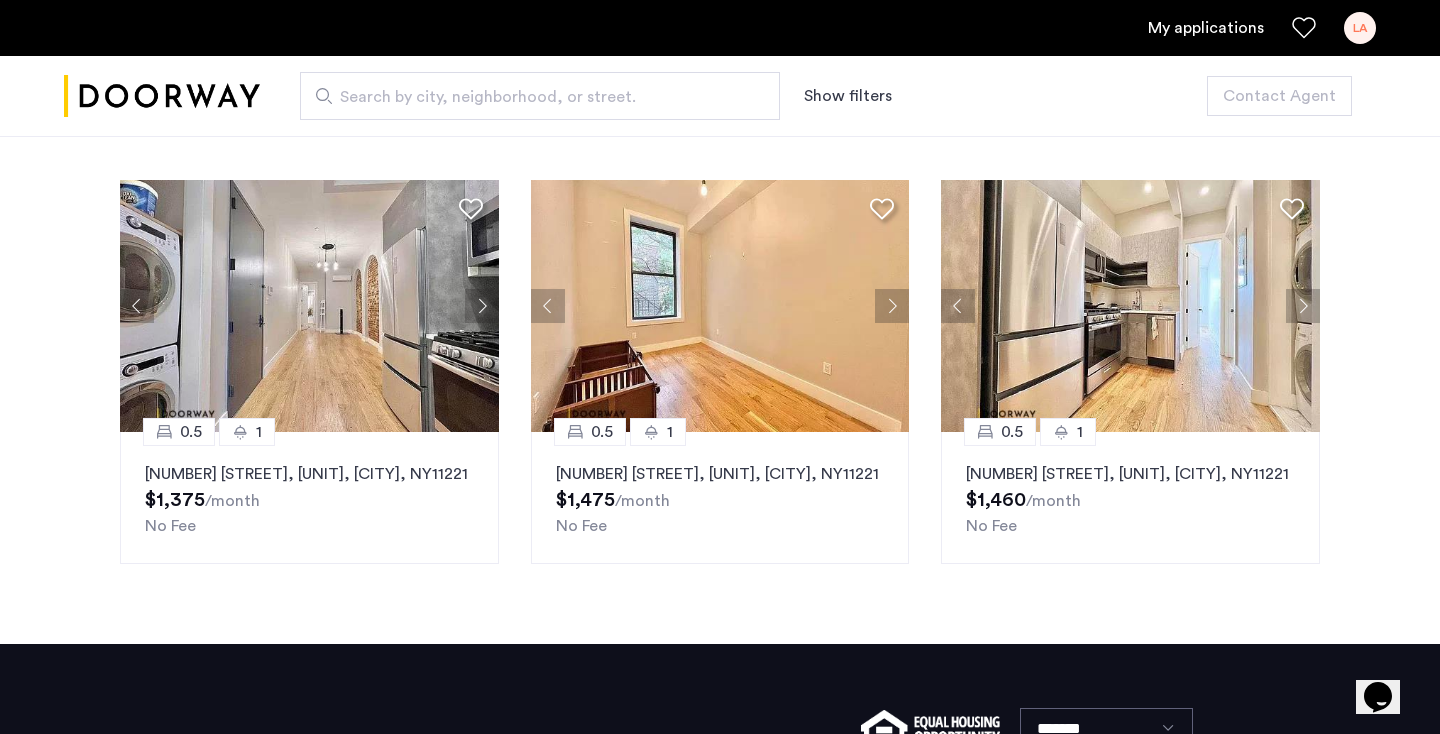 click 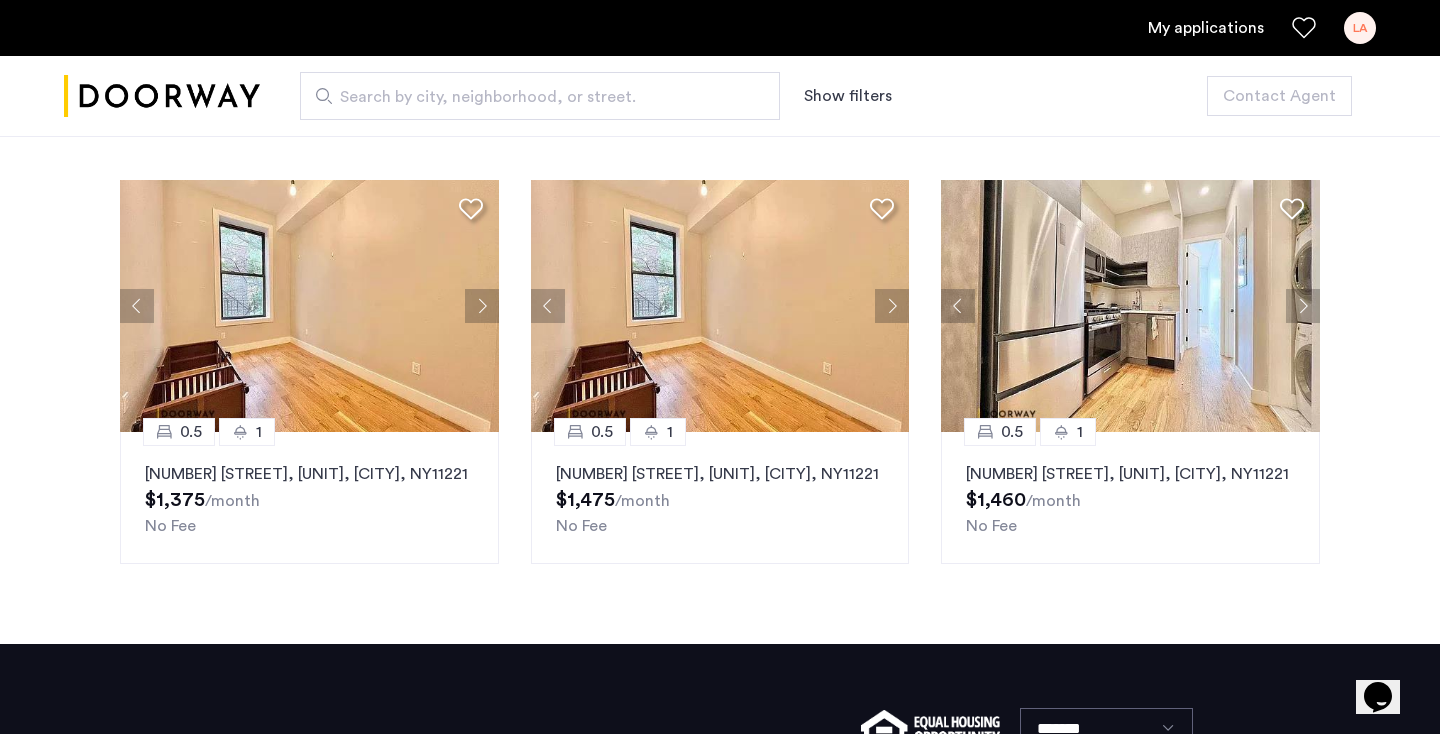 click 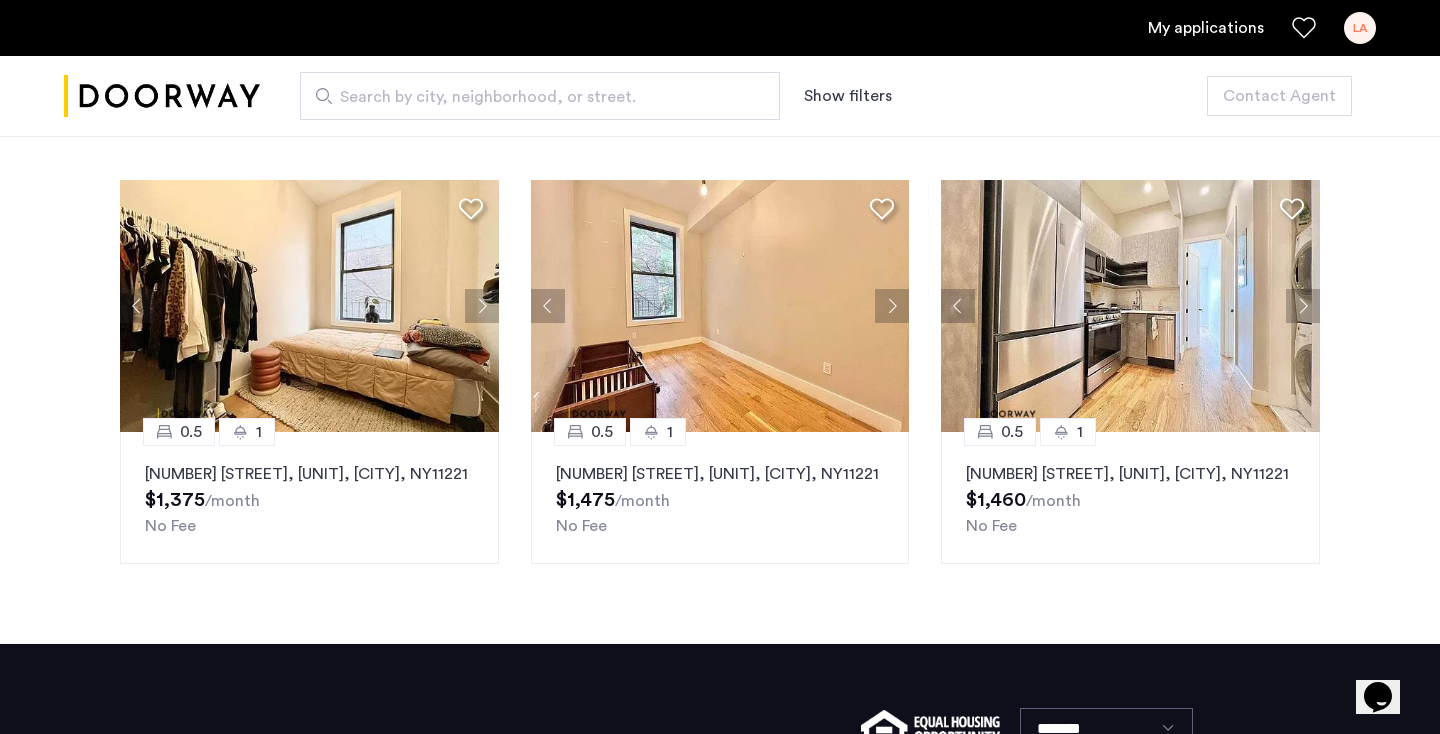 click 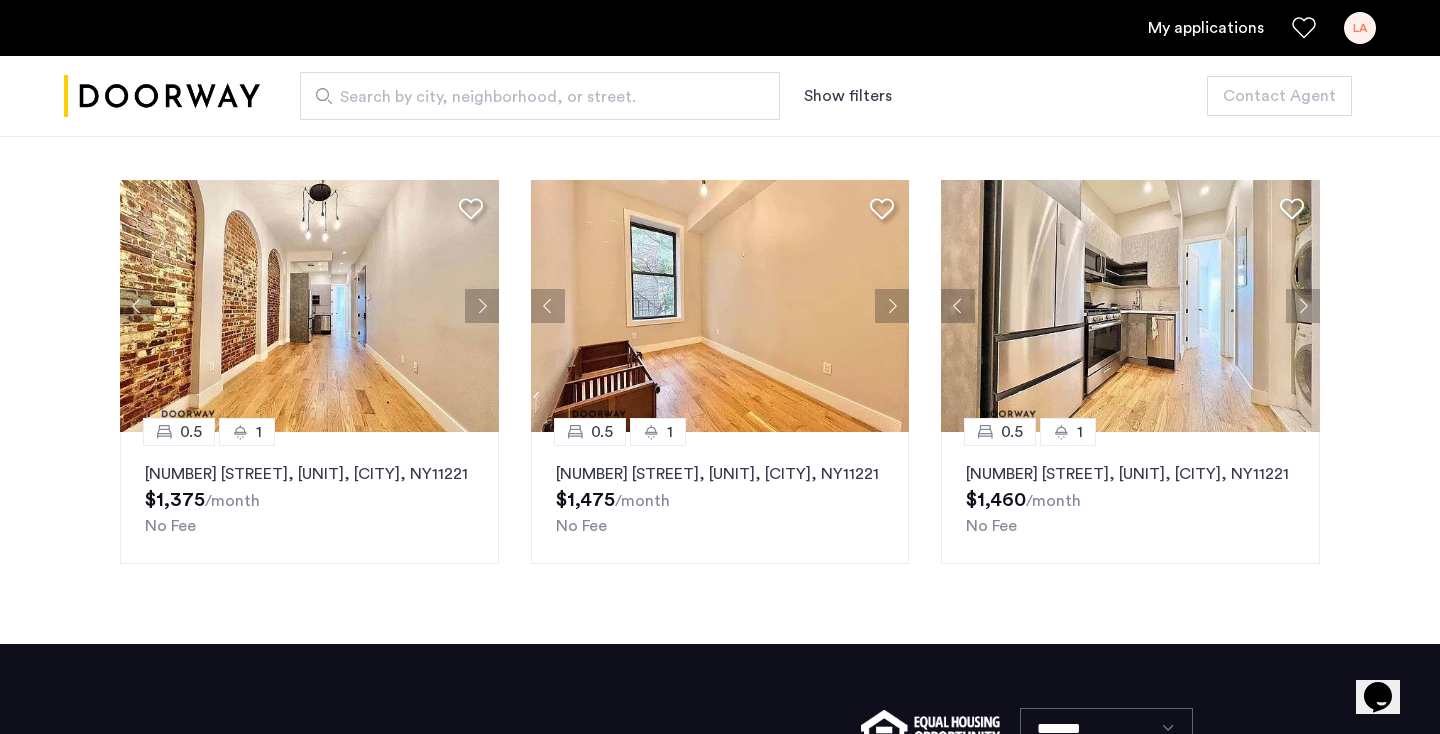 click 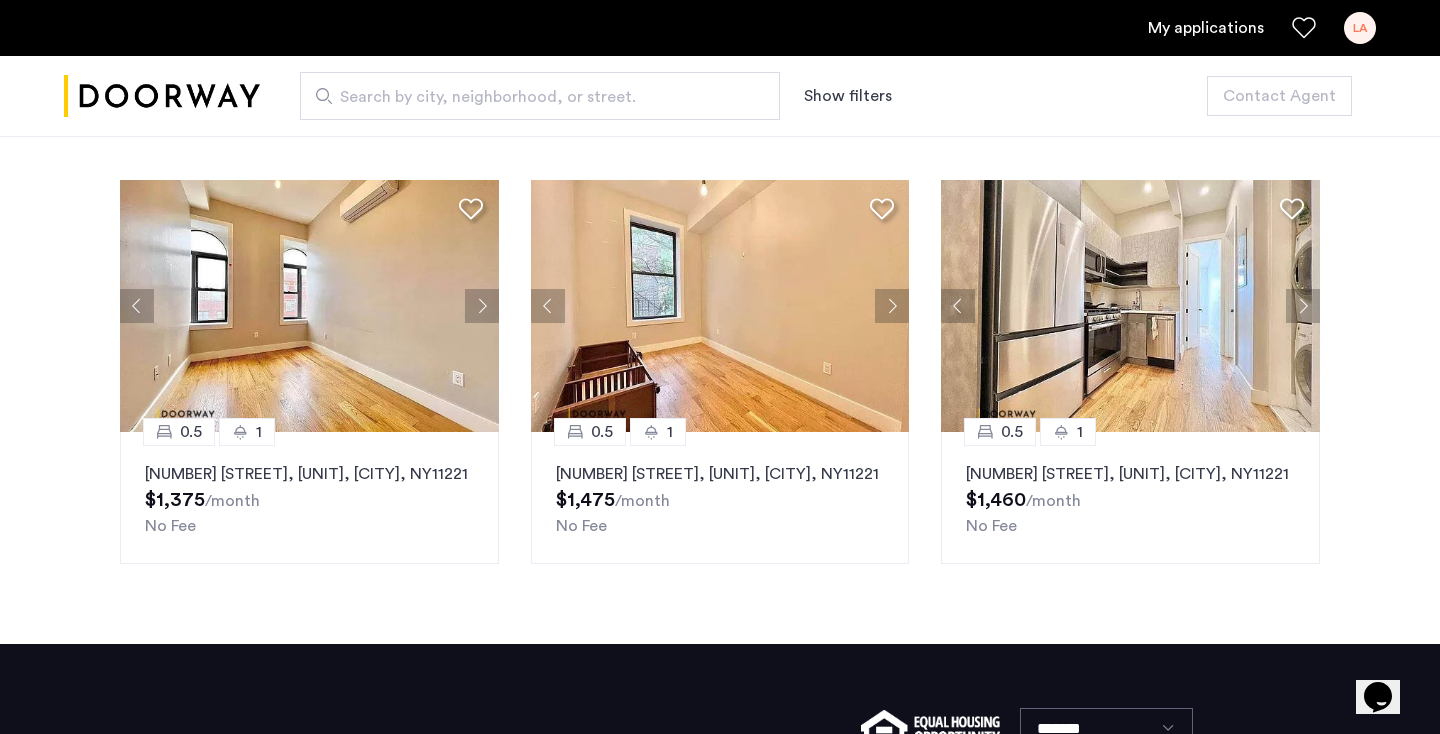 click 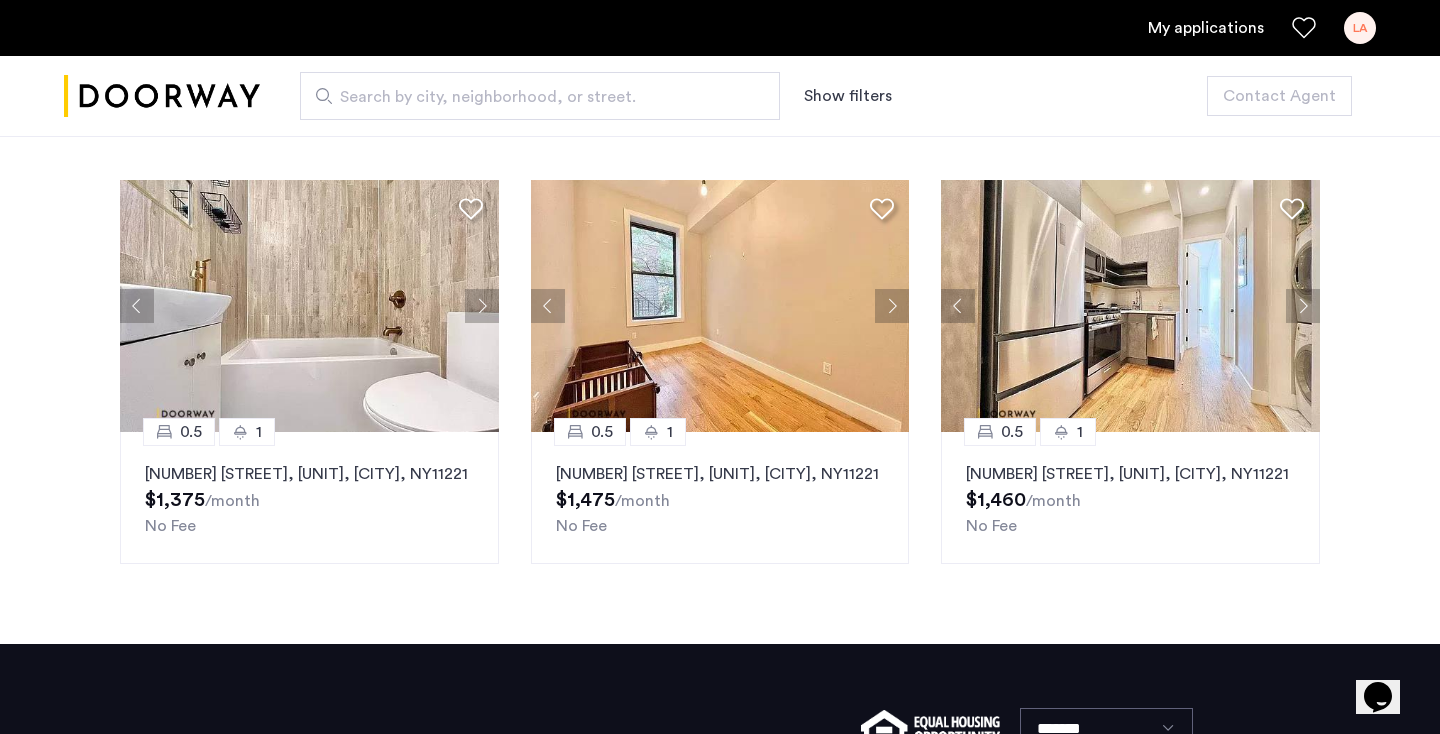 click 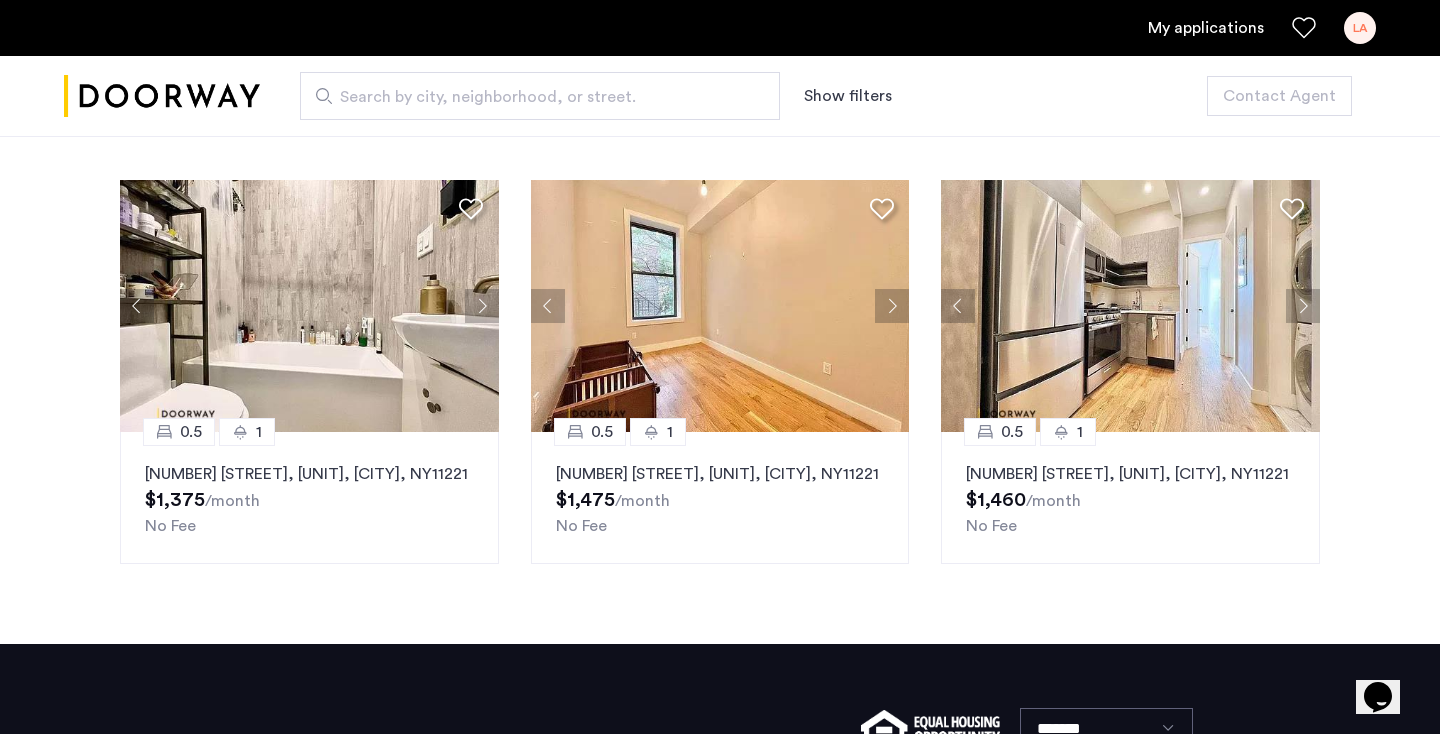 click 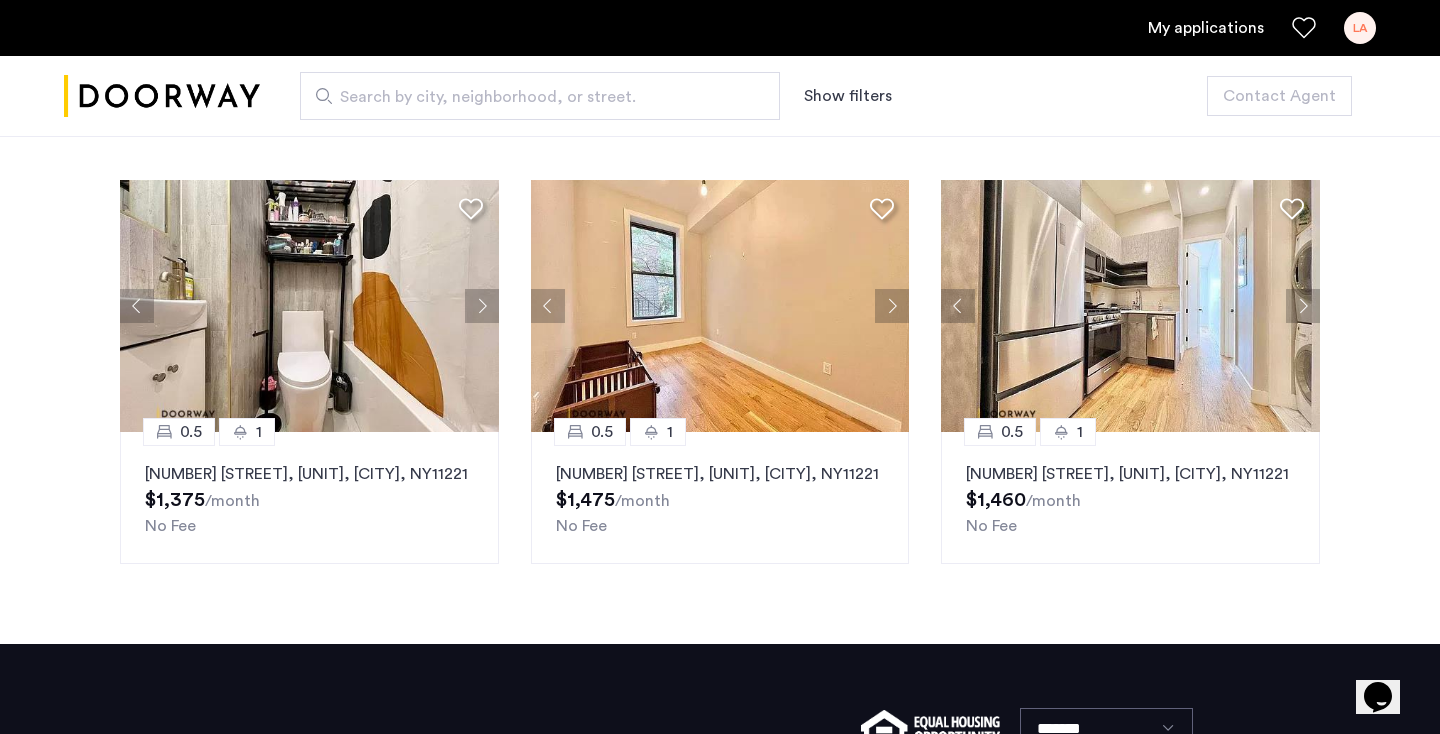 click 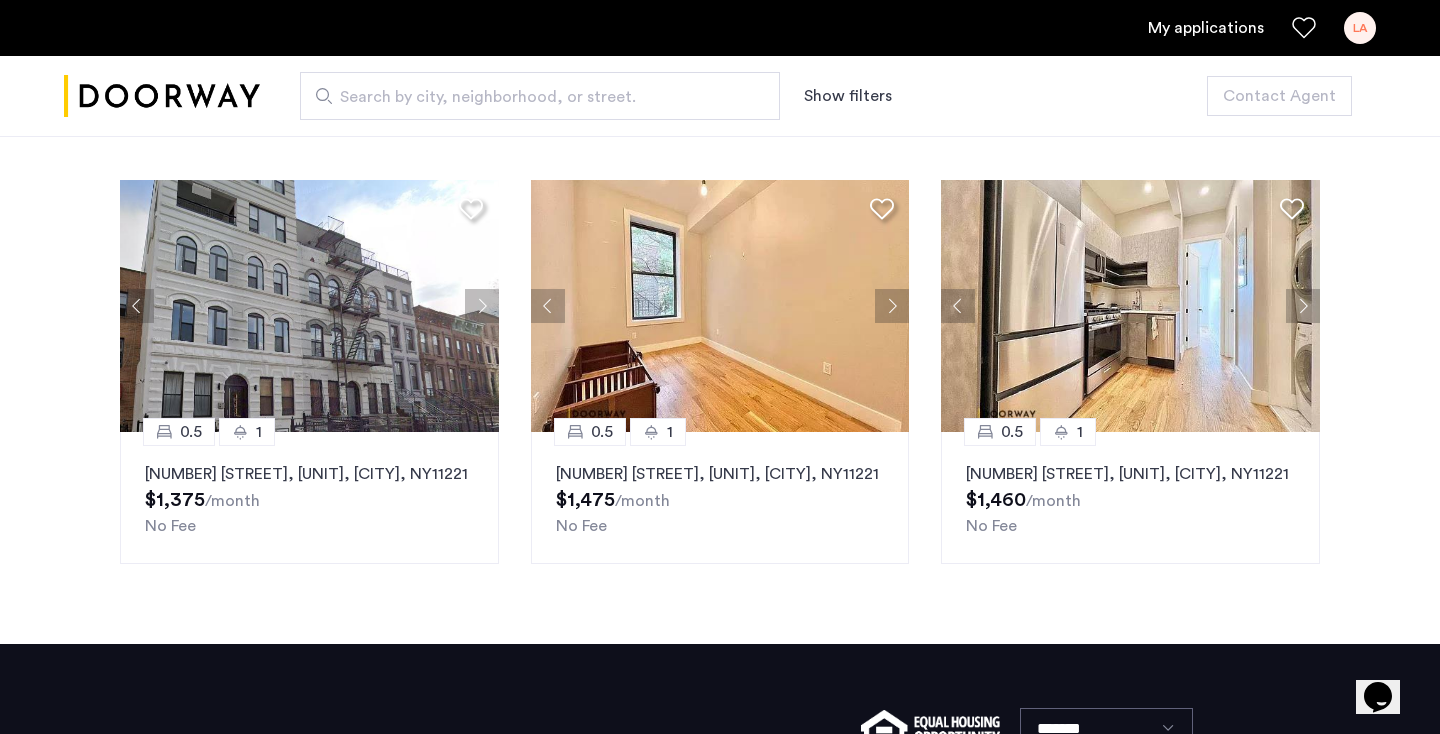 click 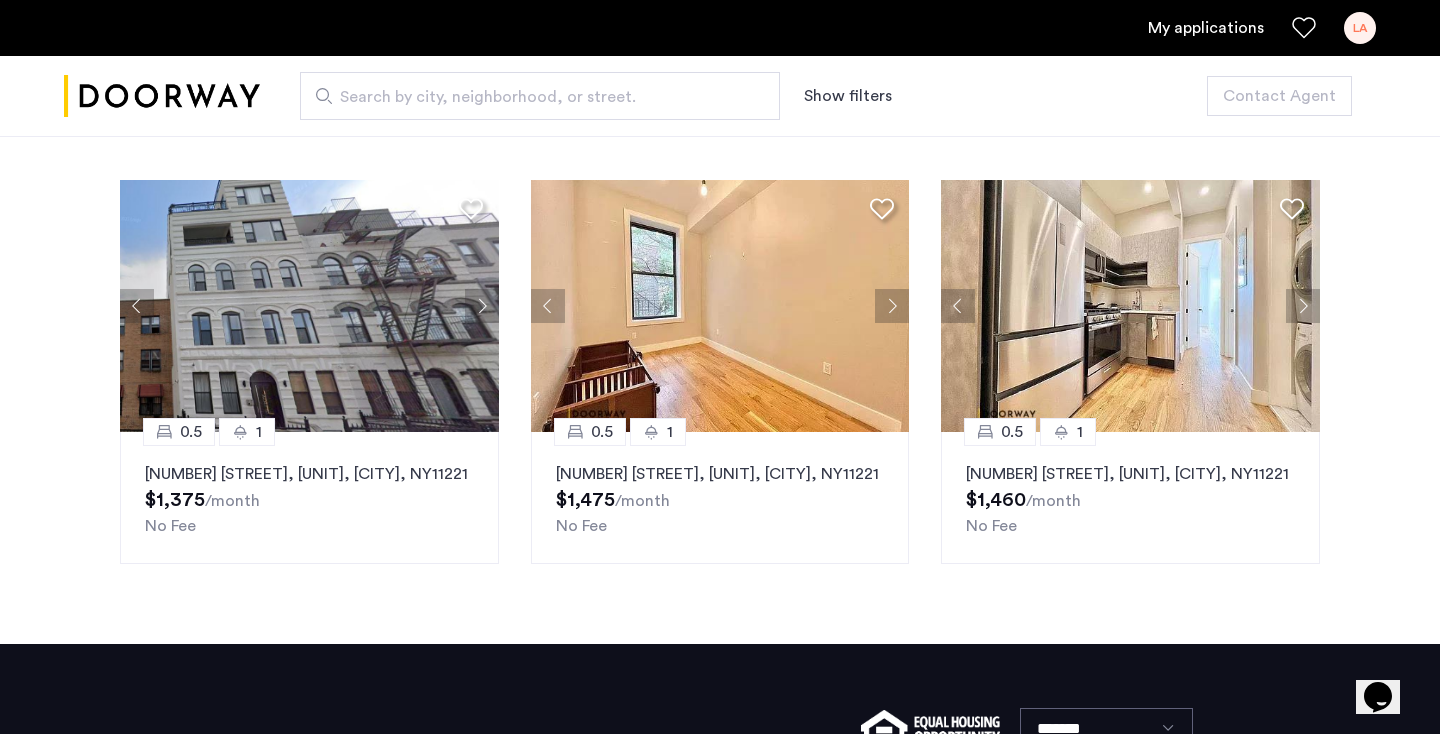 click 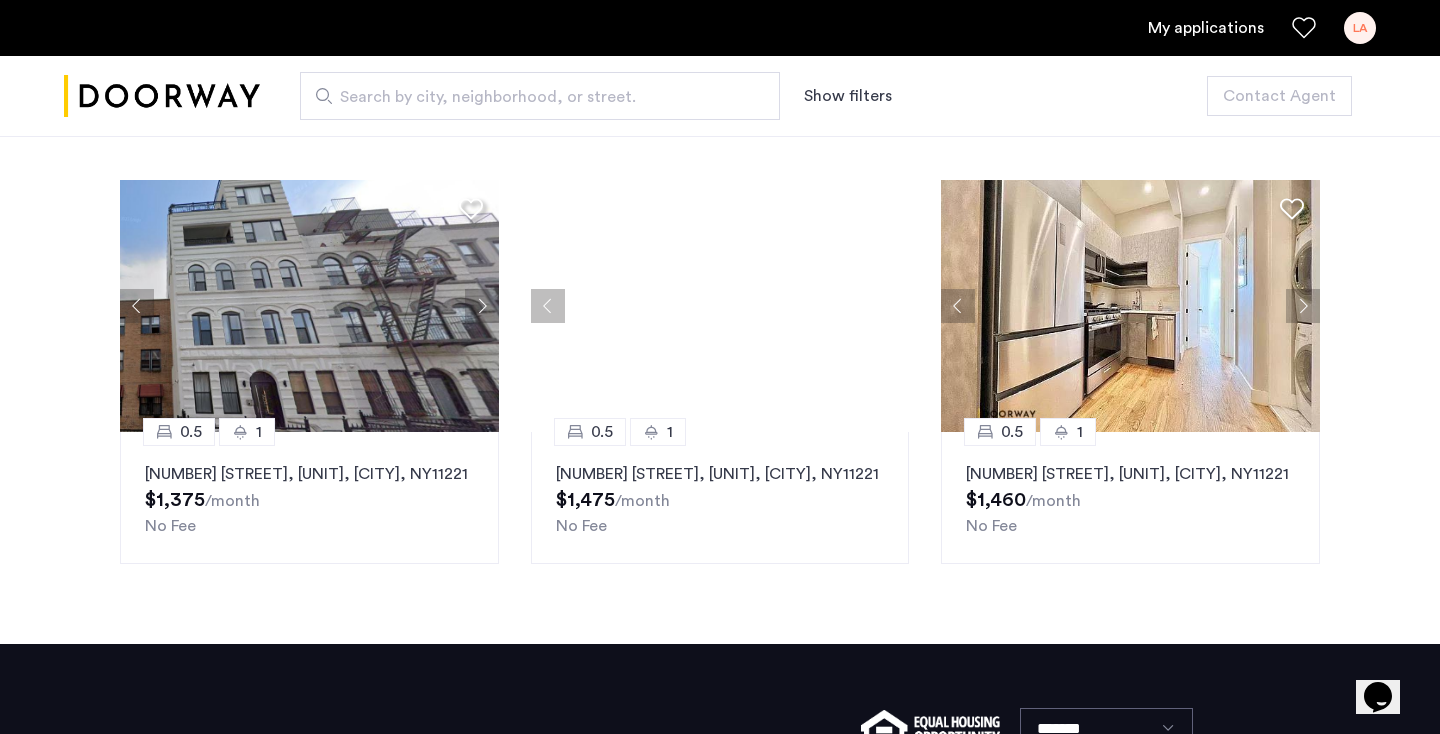 click 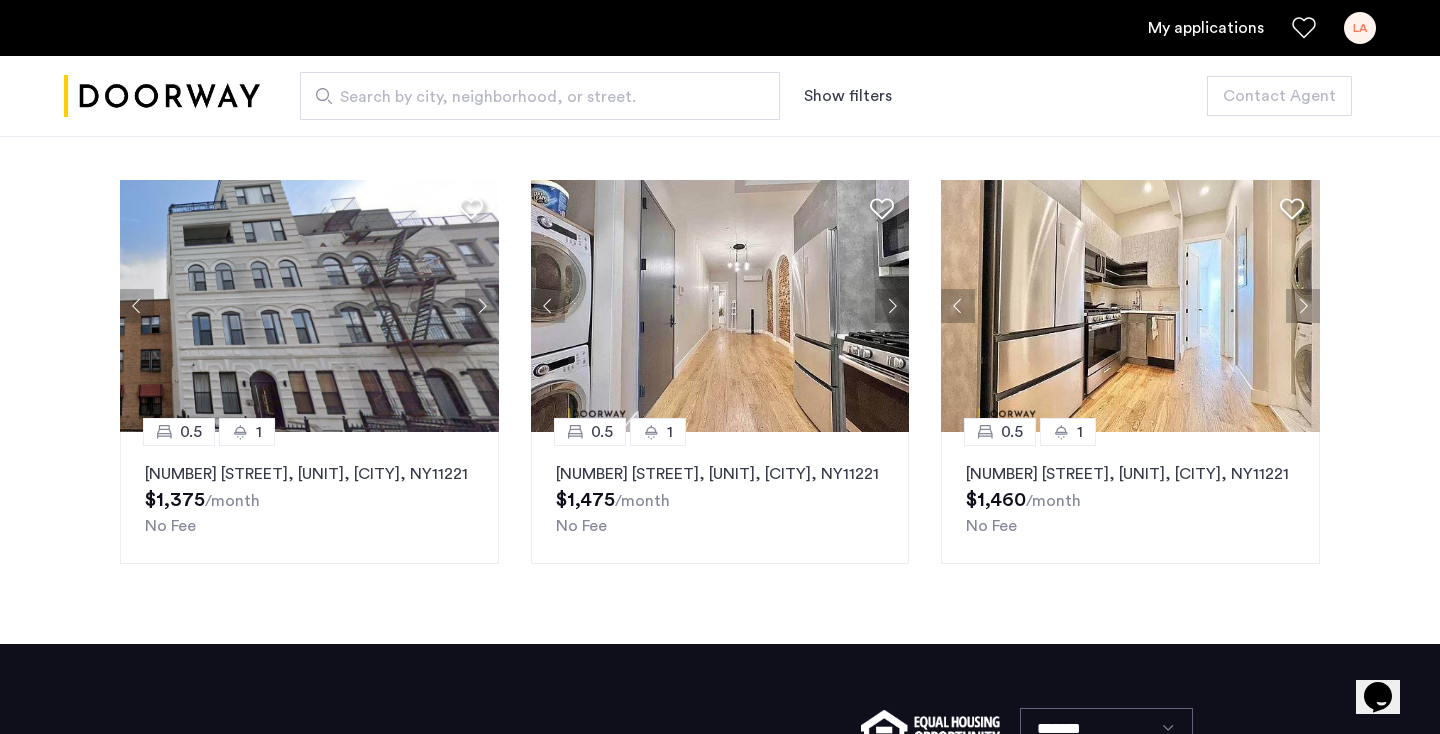 click 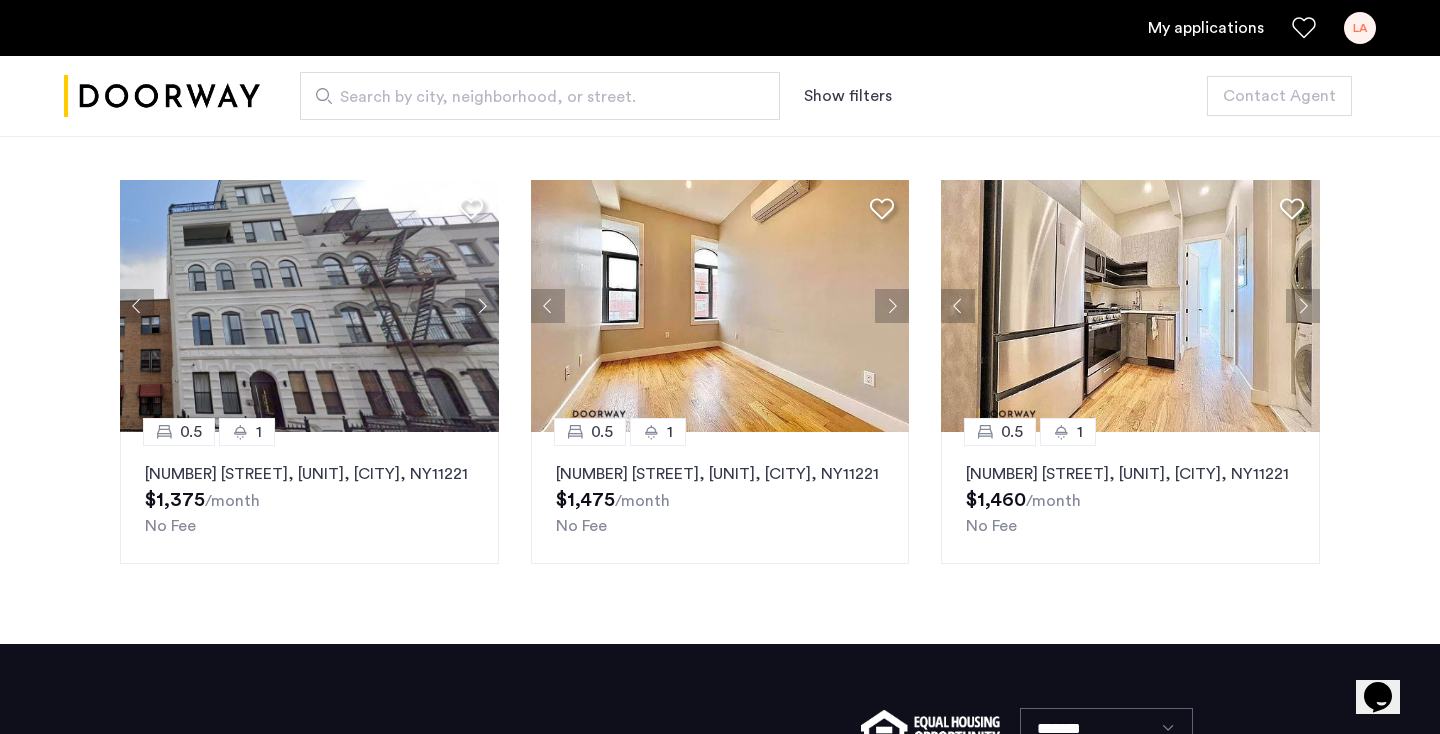 click 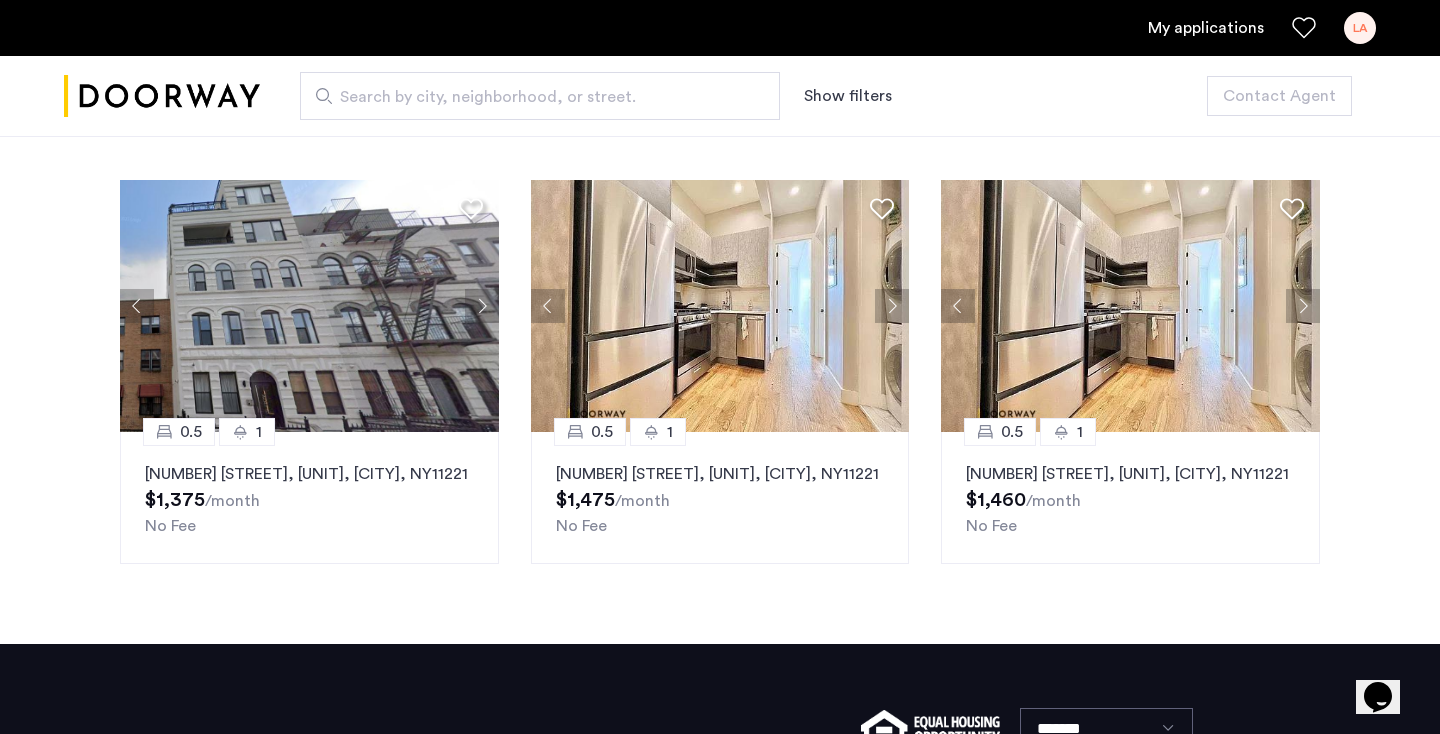 click 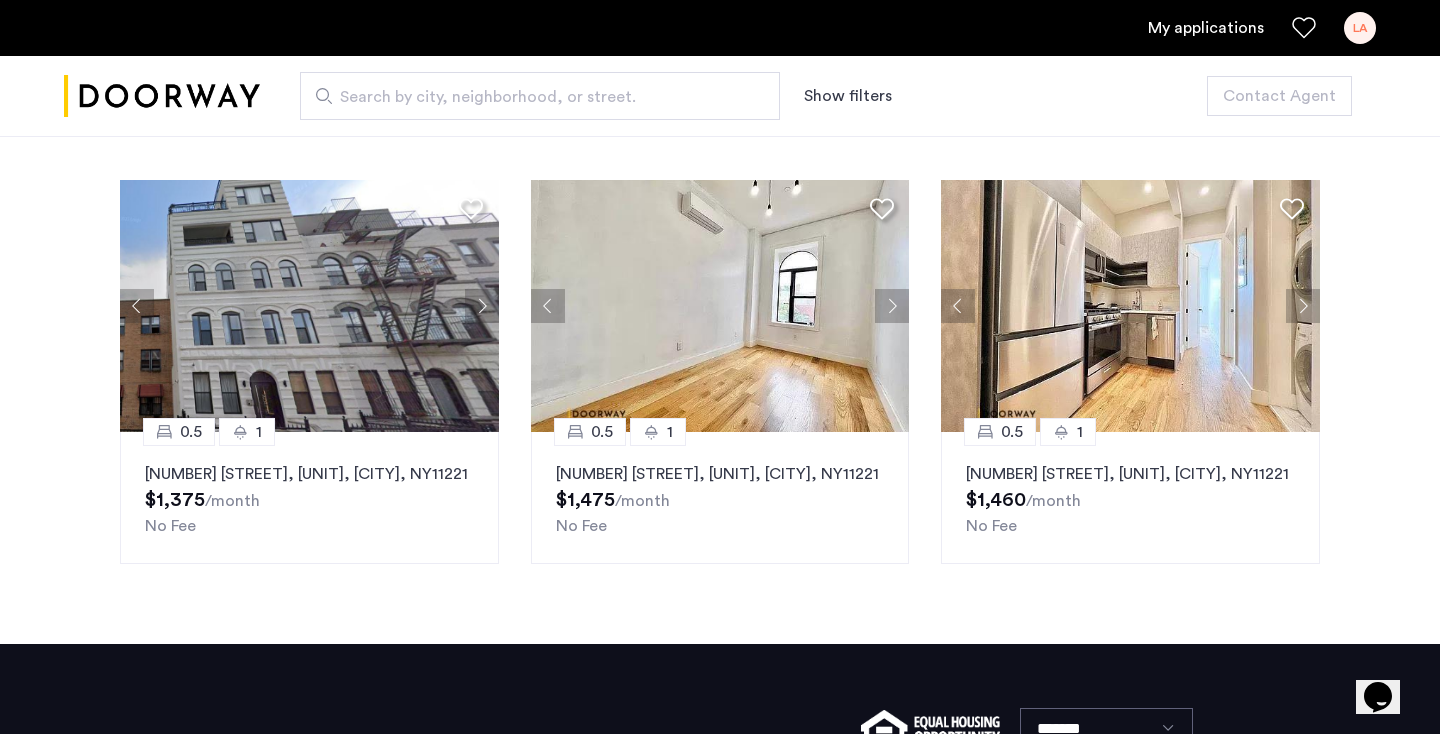 click 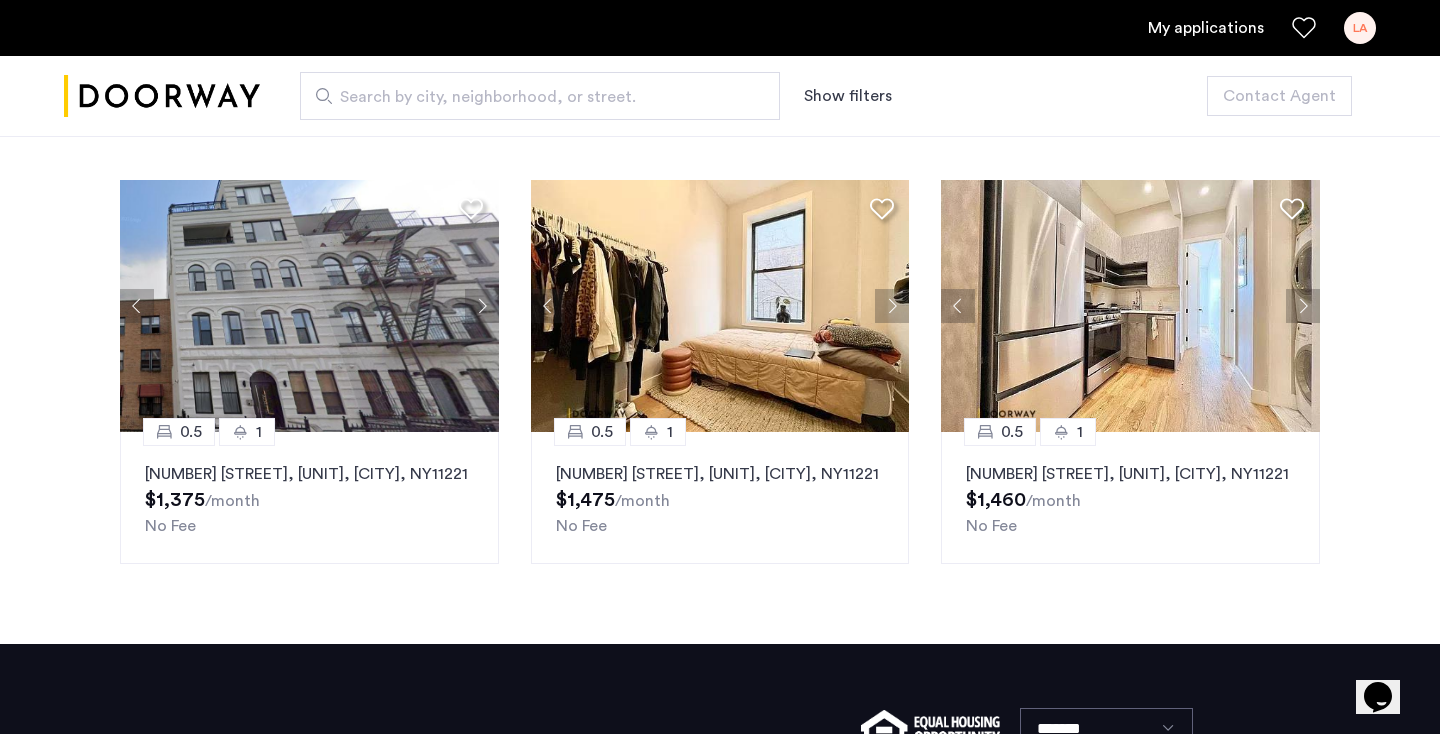 click 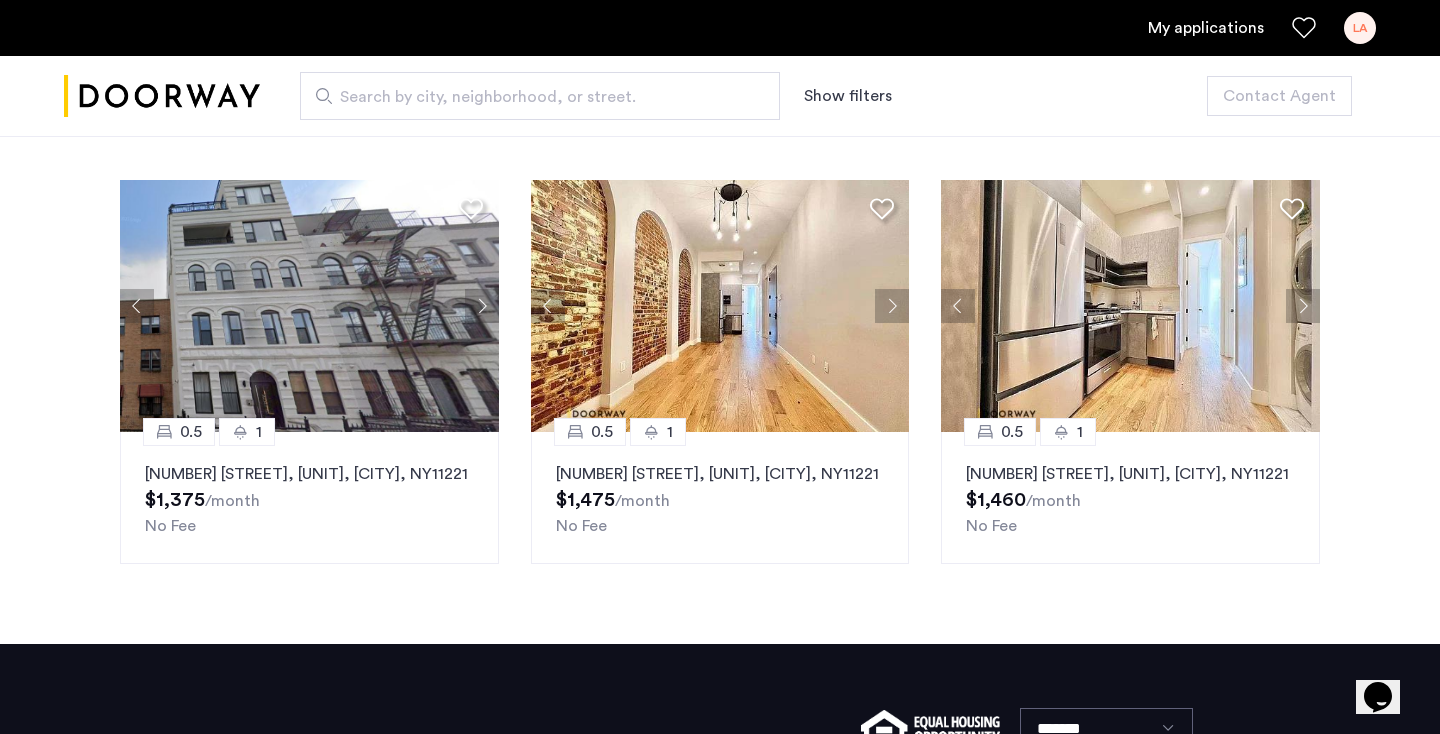 click 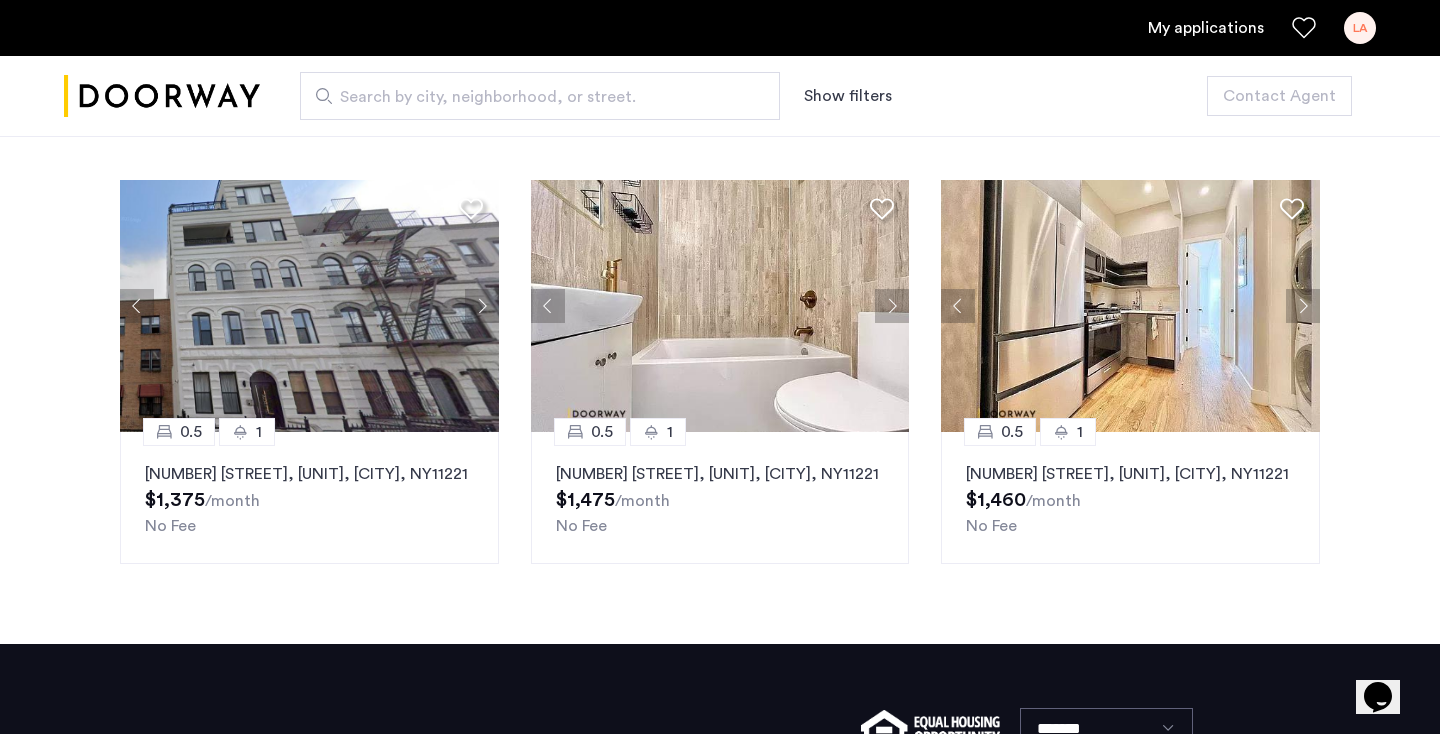 click 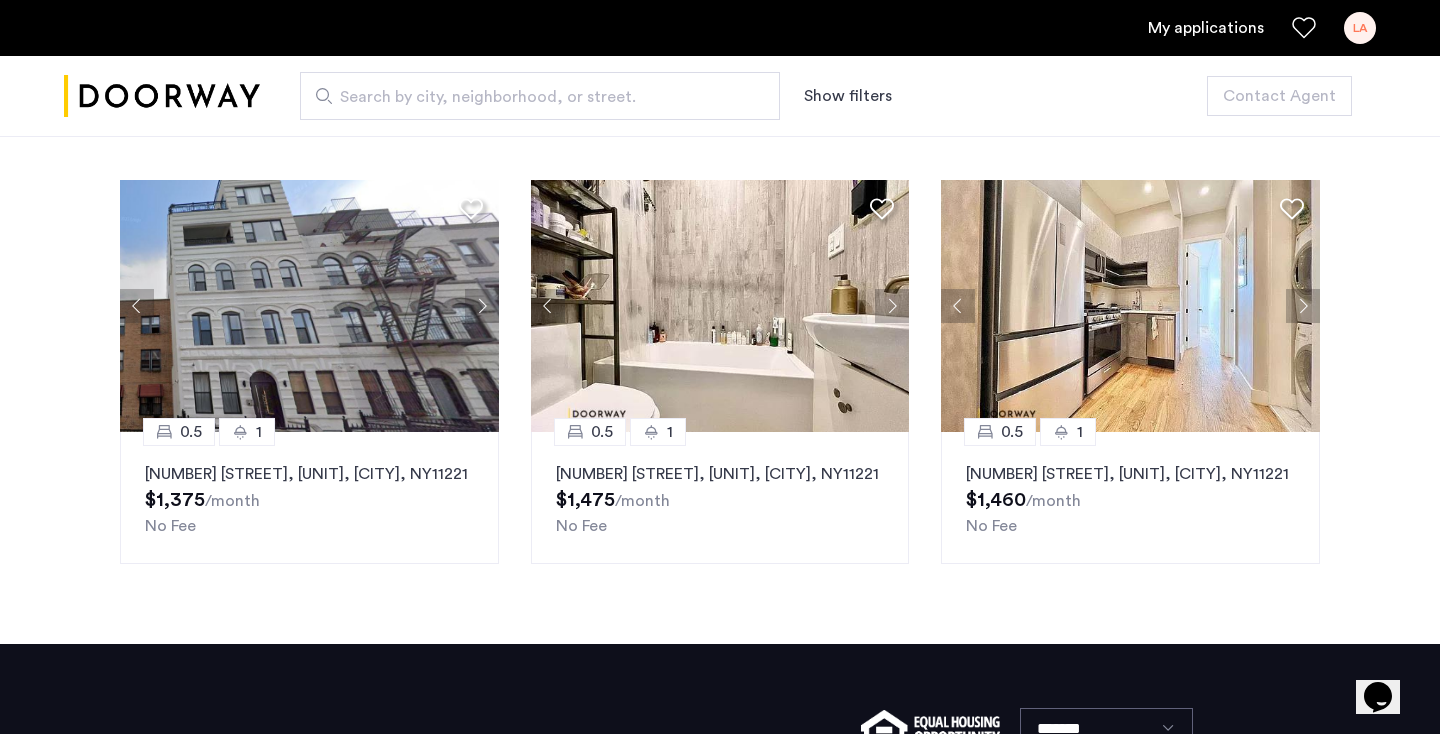 click 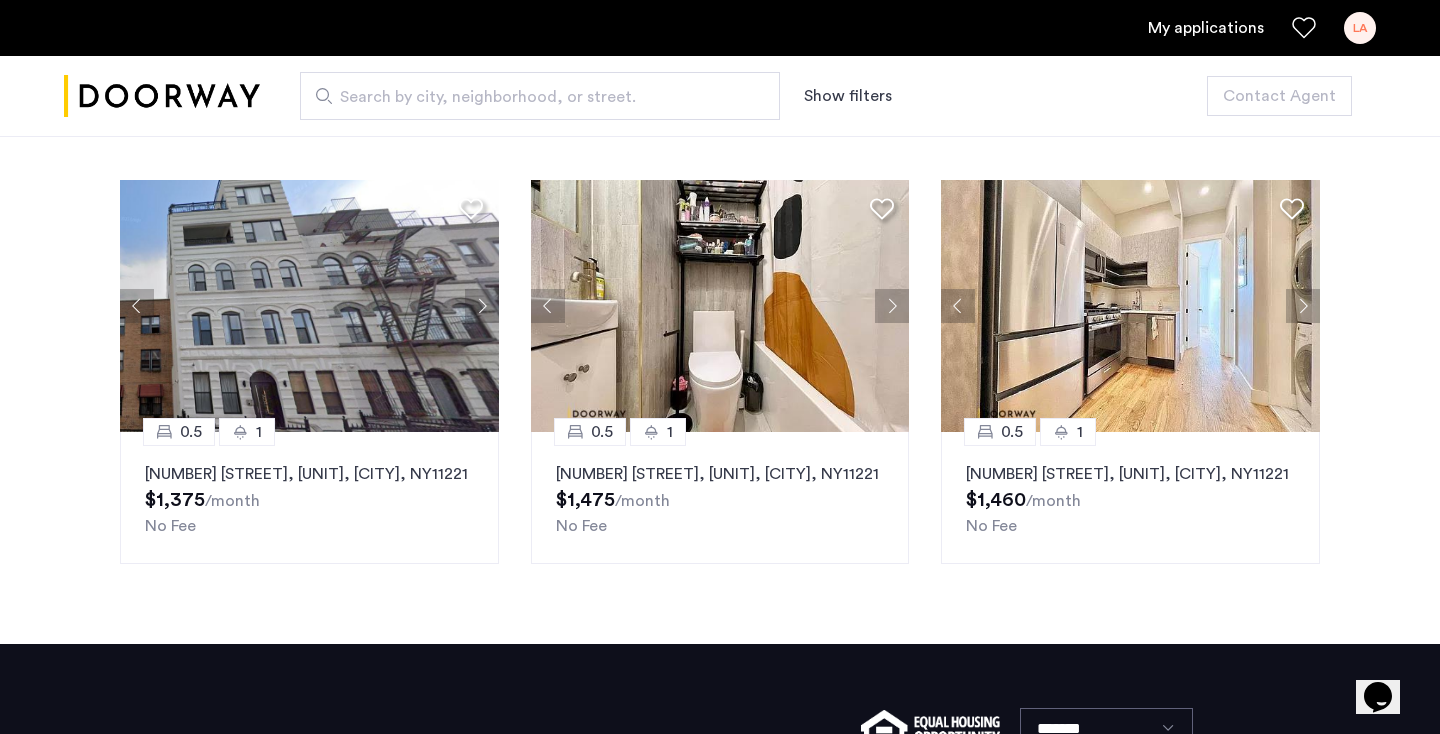 click 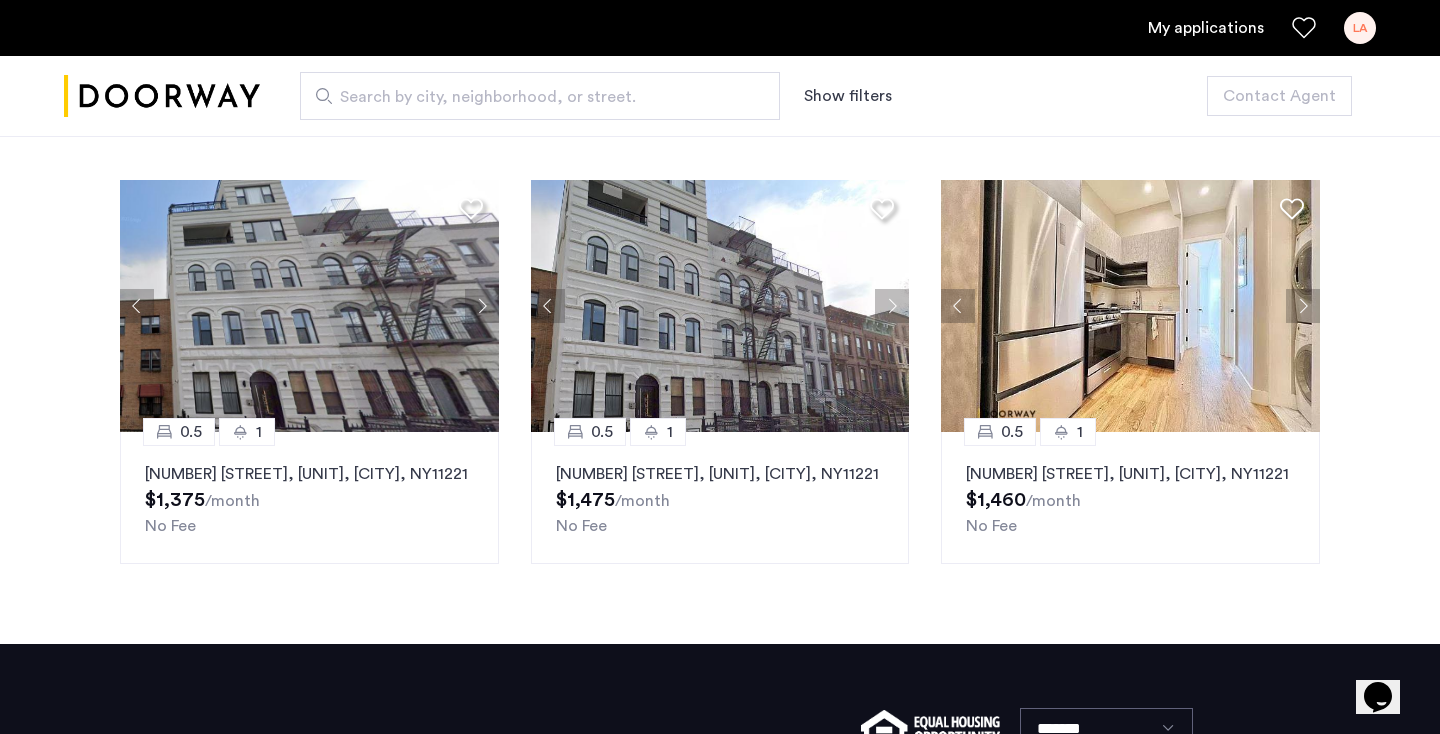 click 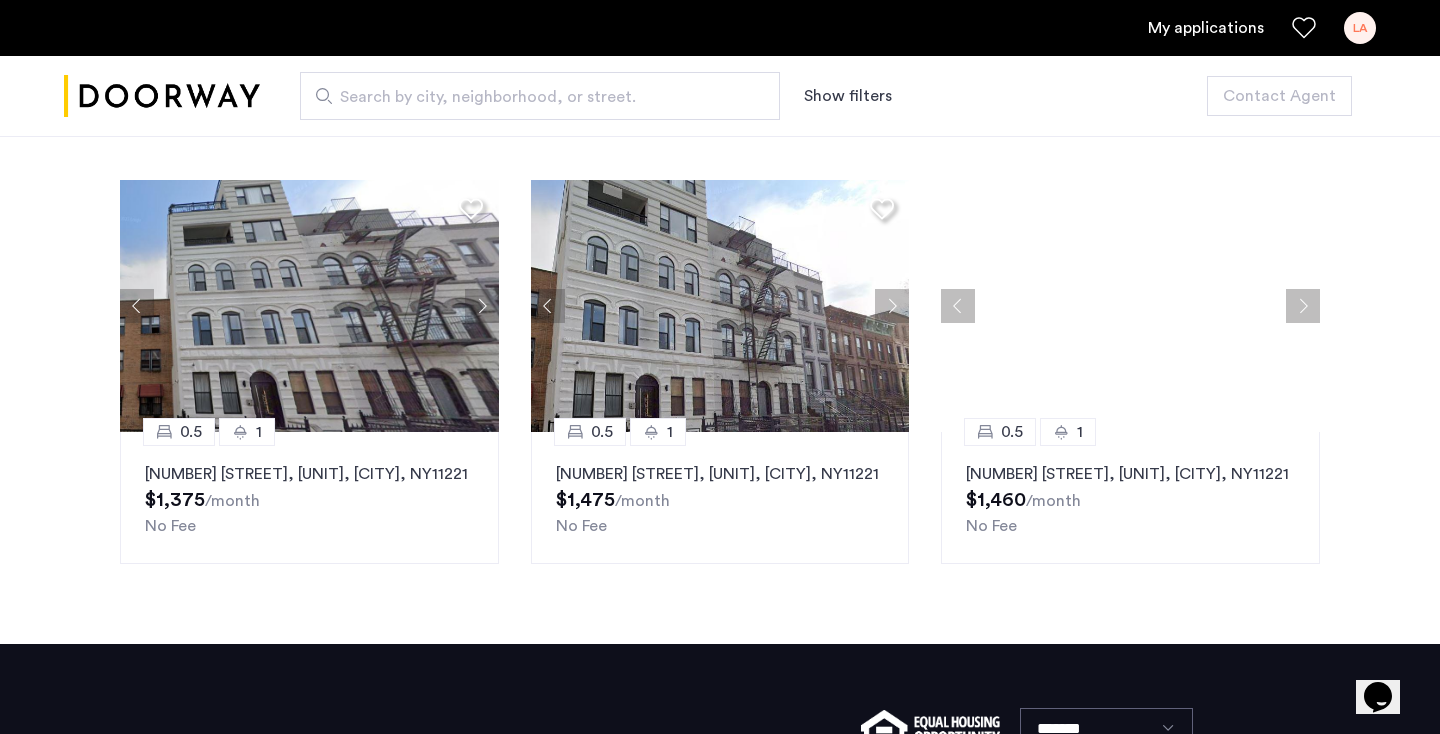 click 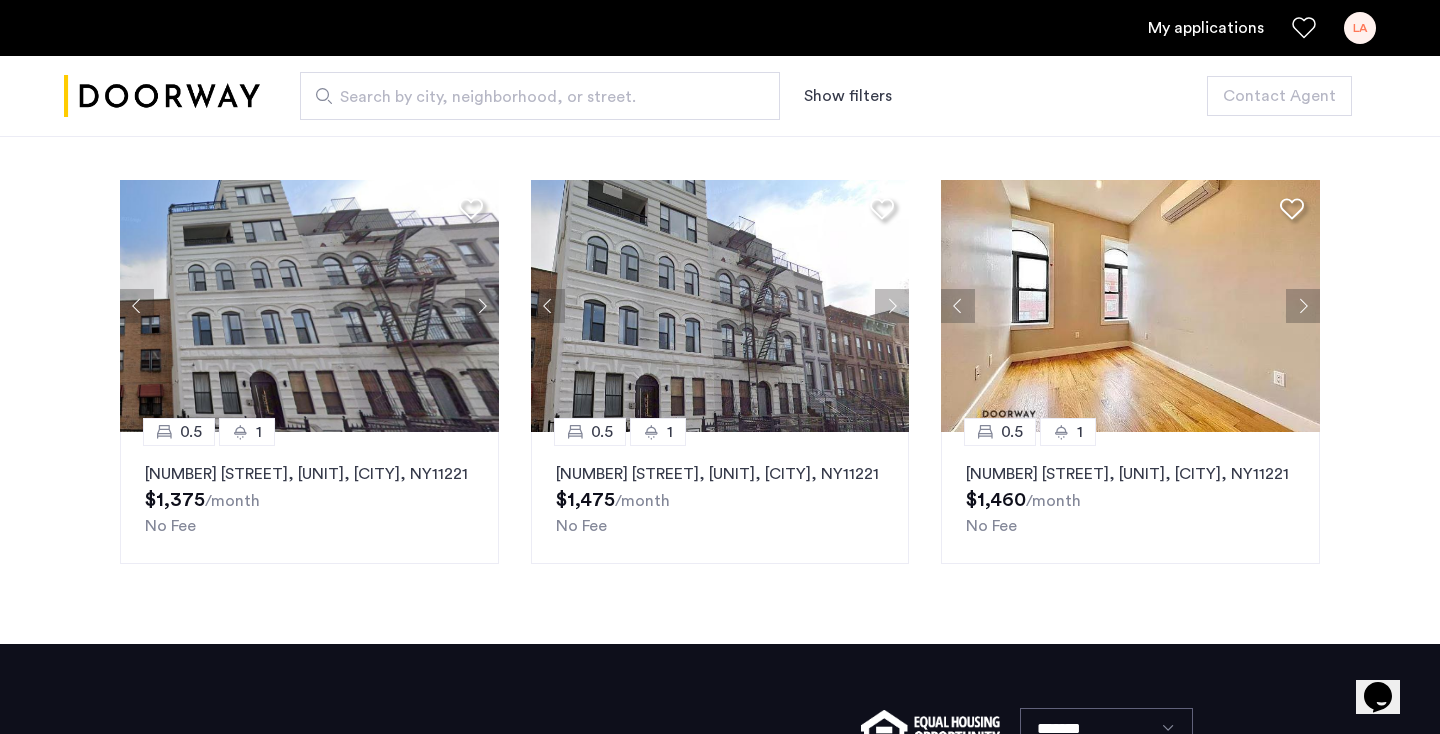 click 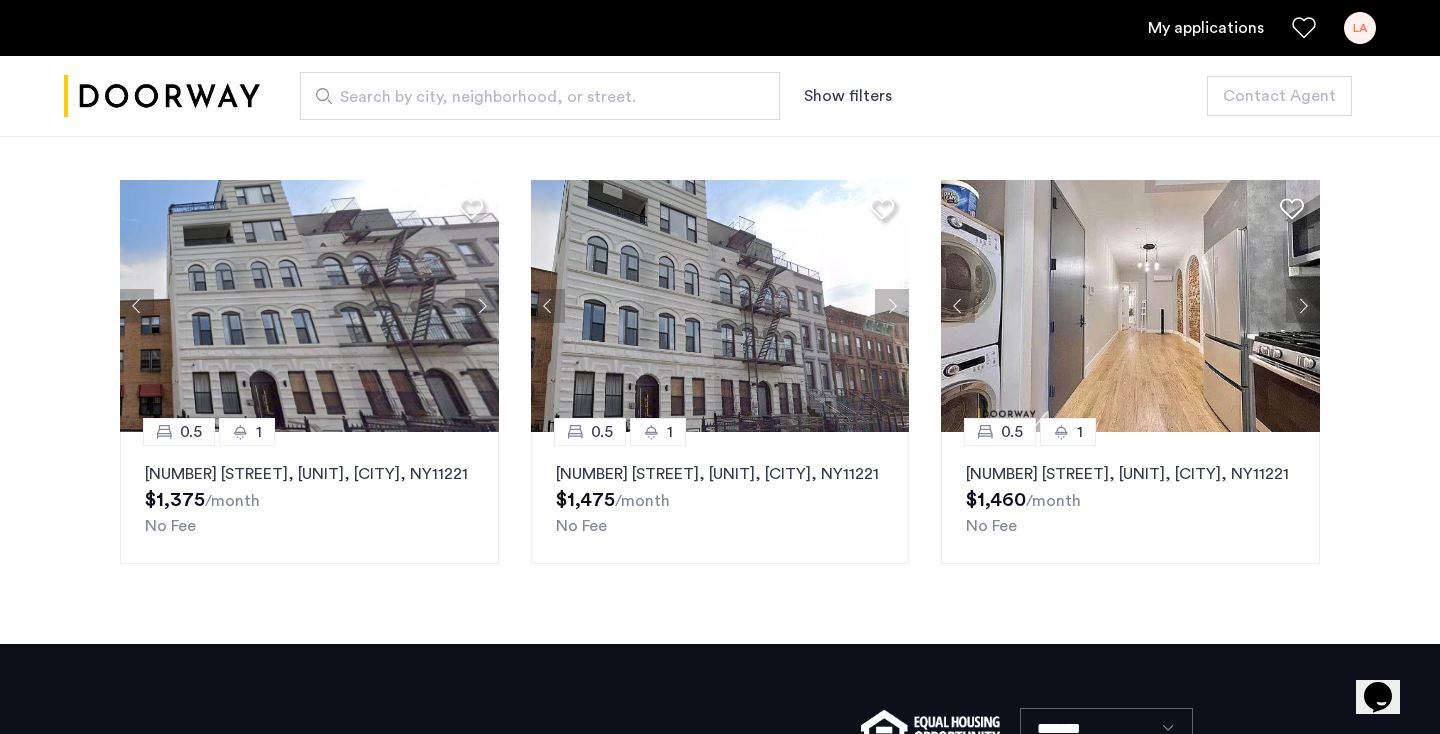 click 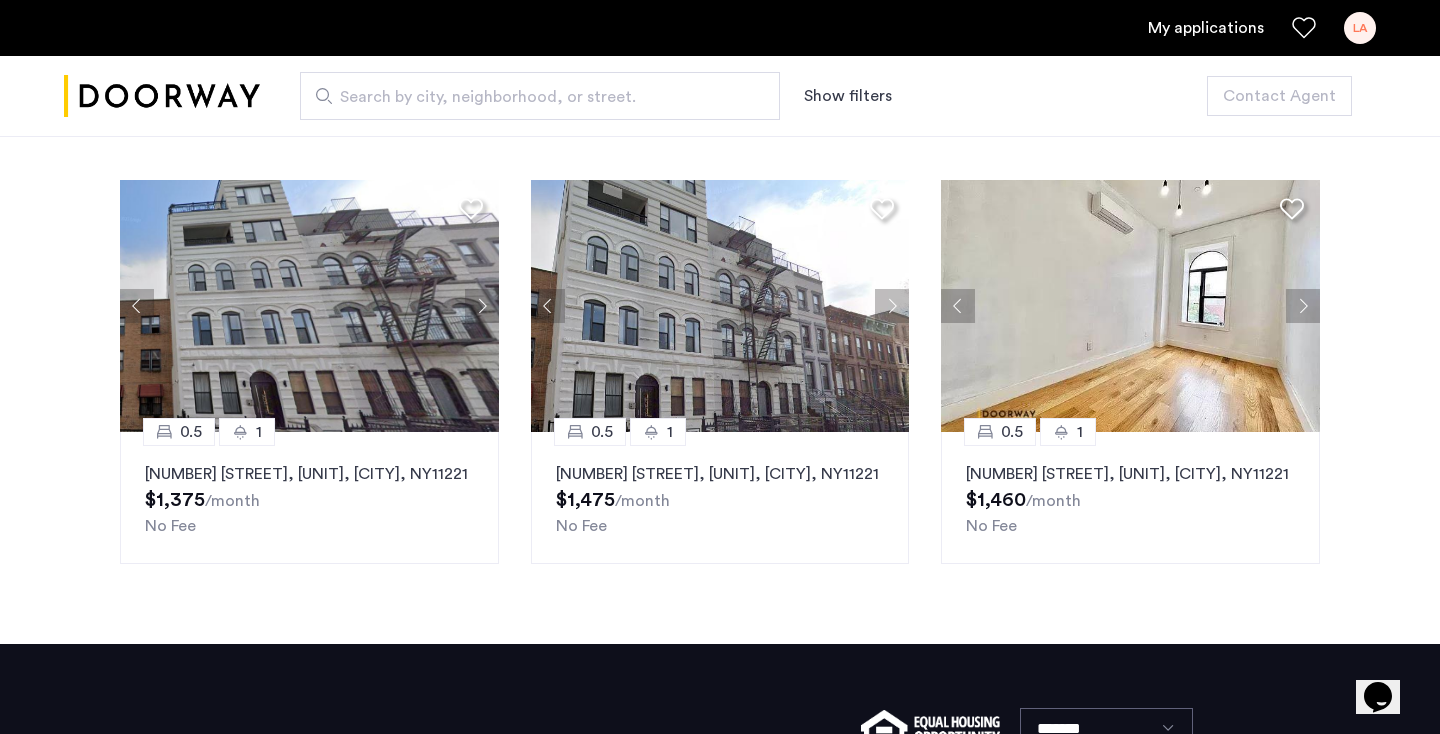 click 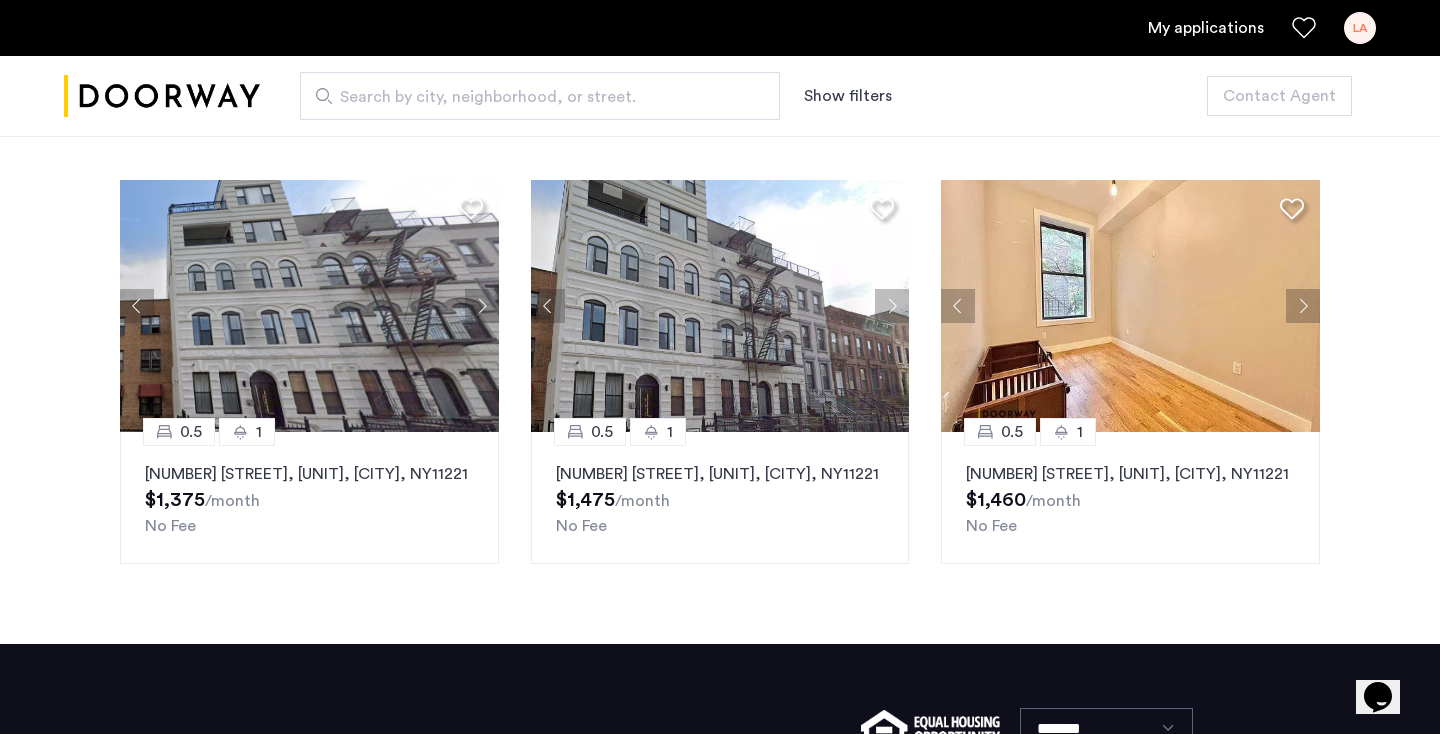 click 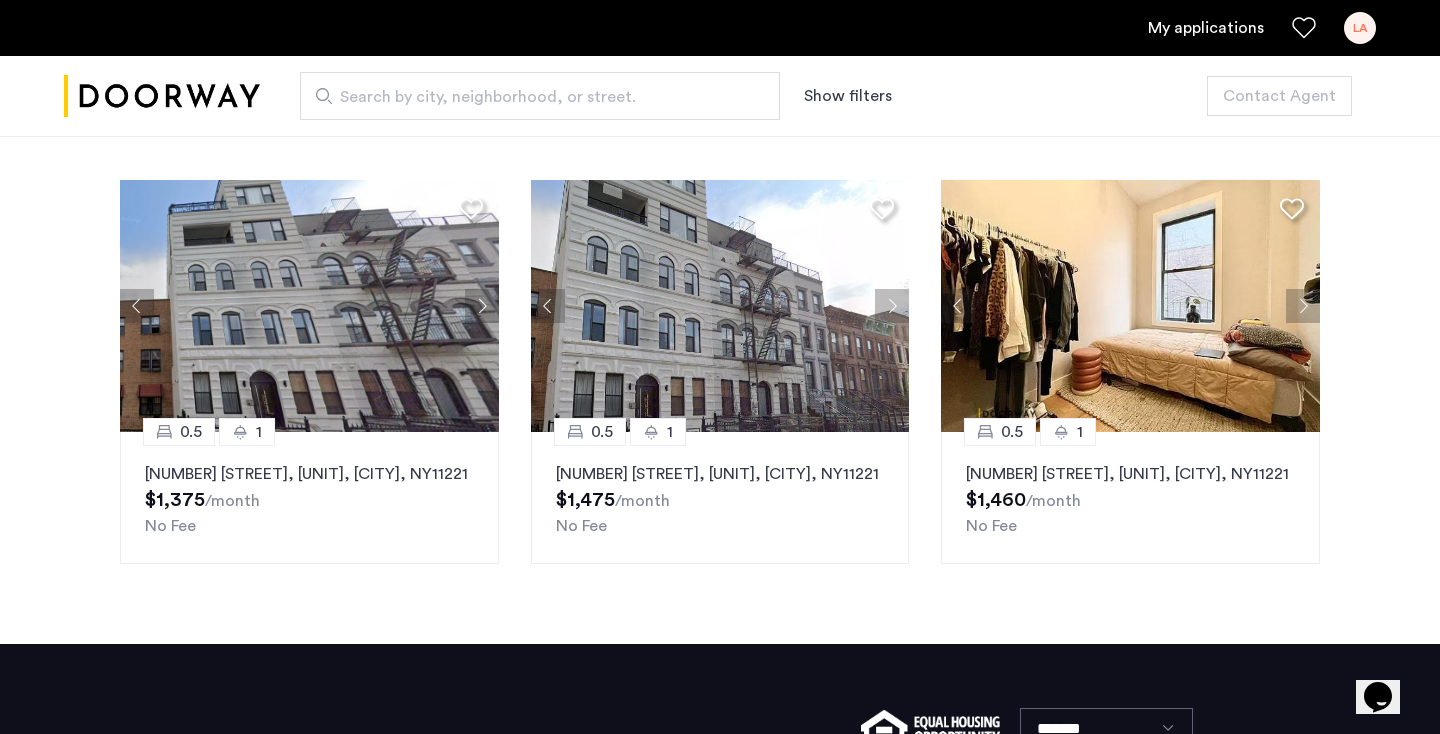 click 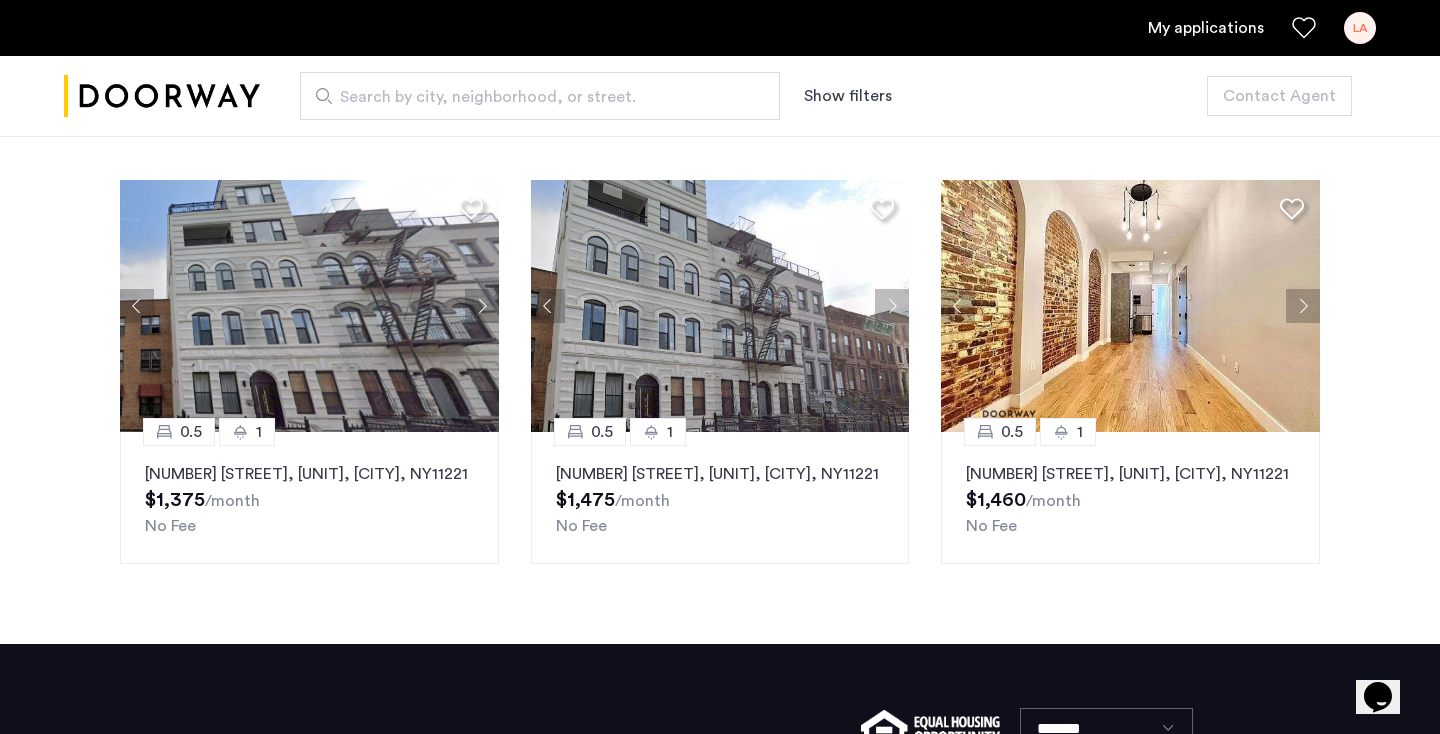 click 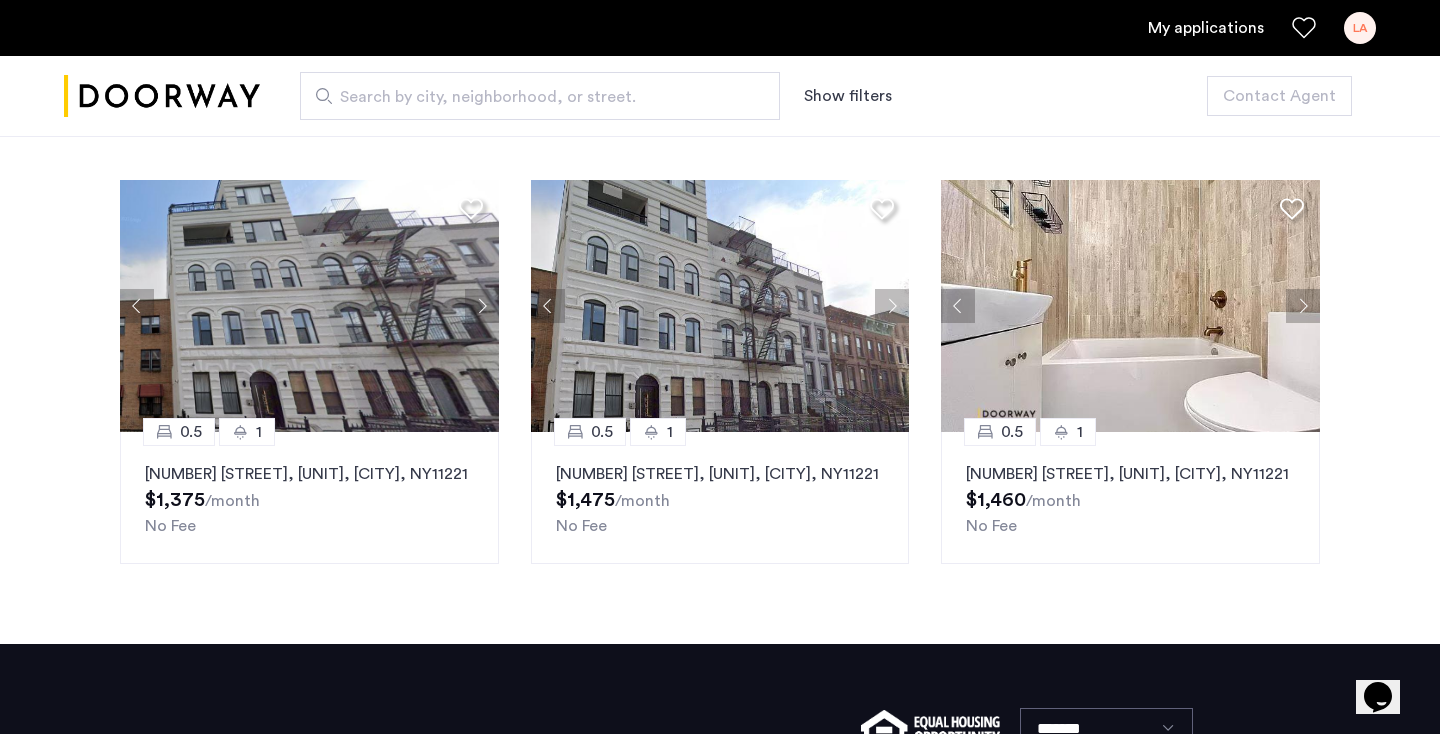 click 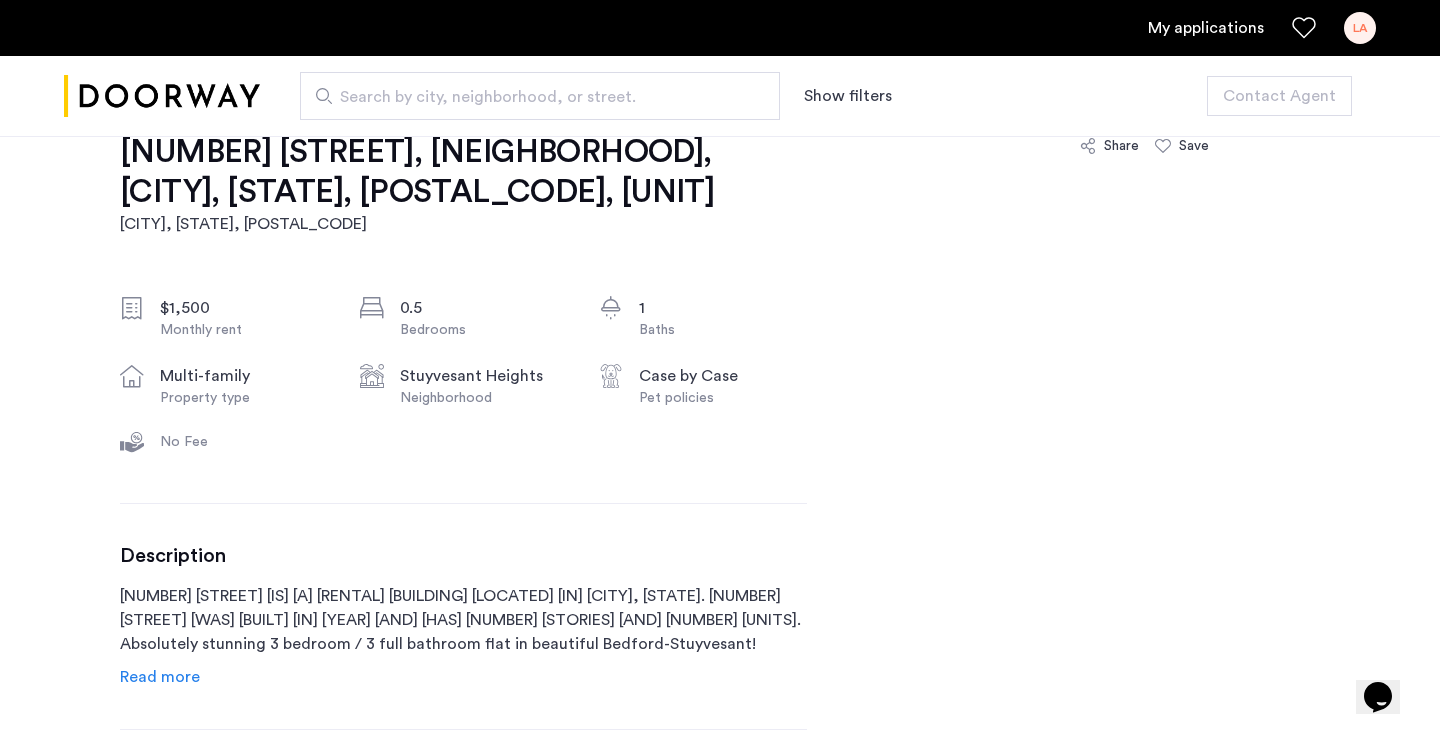 scroll, scrollTop: 0, scrollLeft: 0, axis: both 